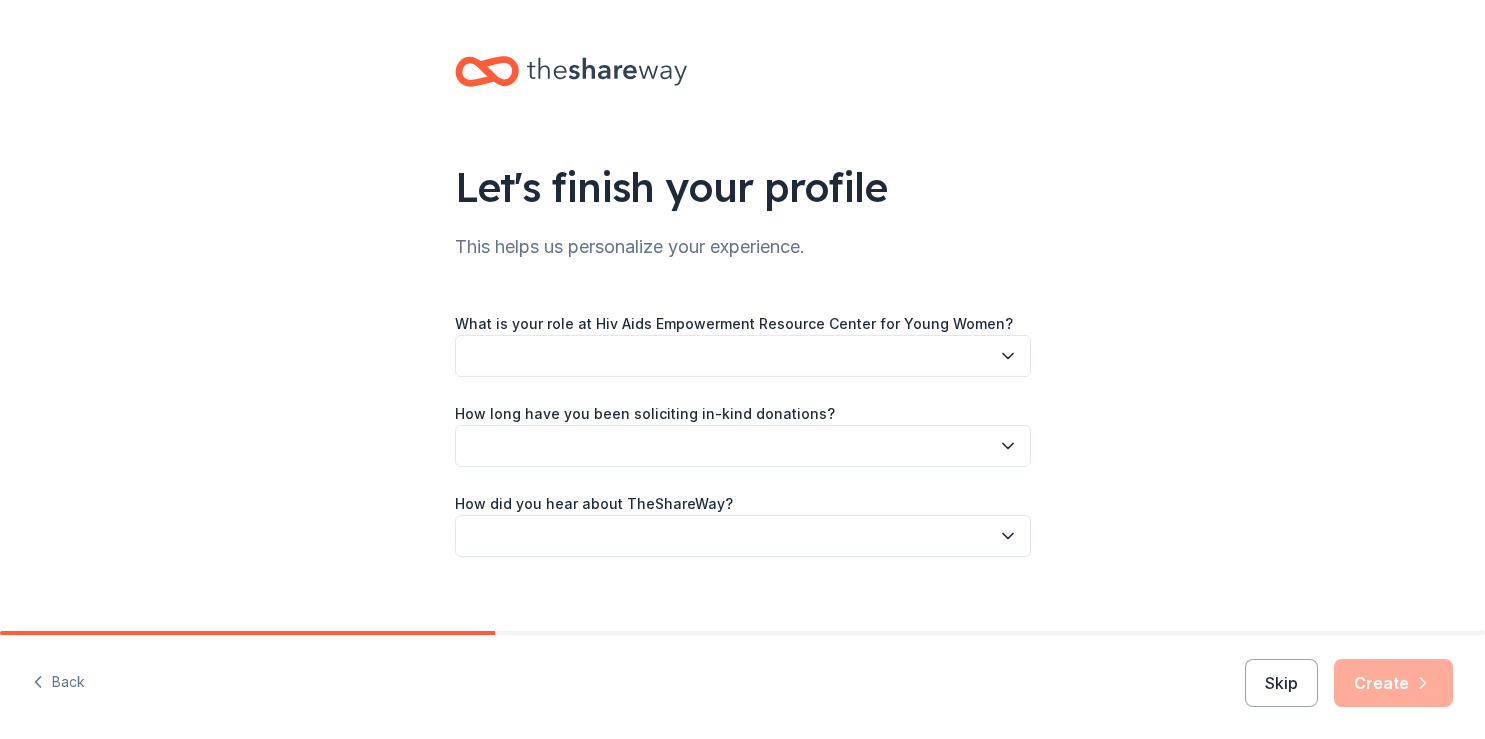scroll, scrollTop: 0, scrollLeft: 0, axis: both 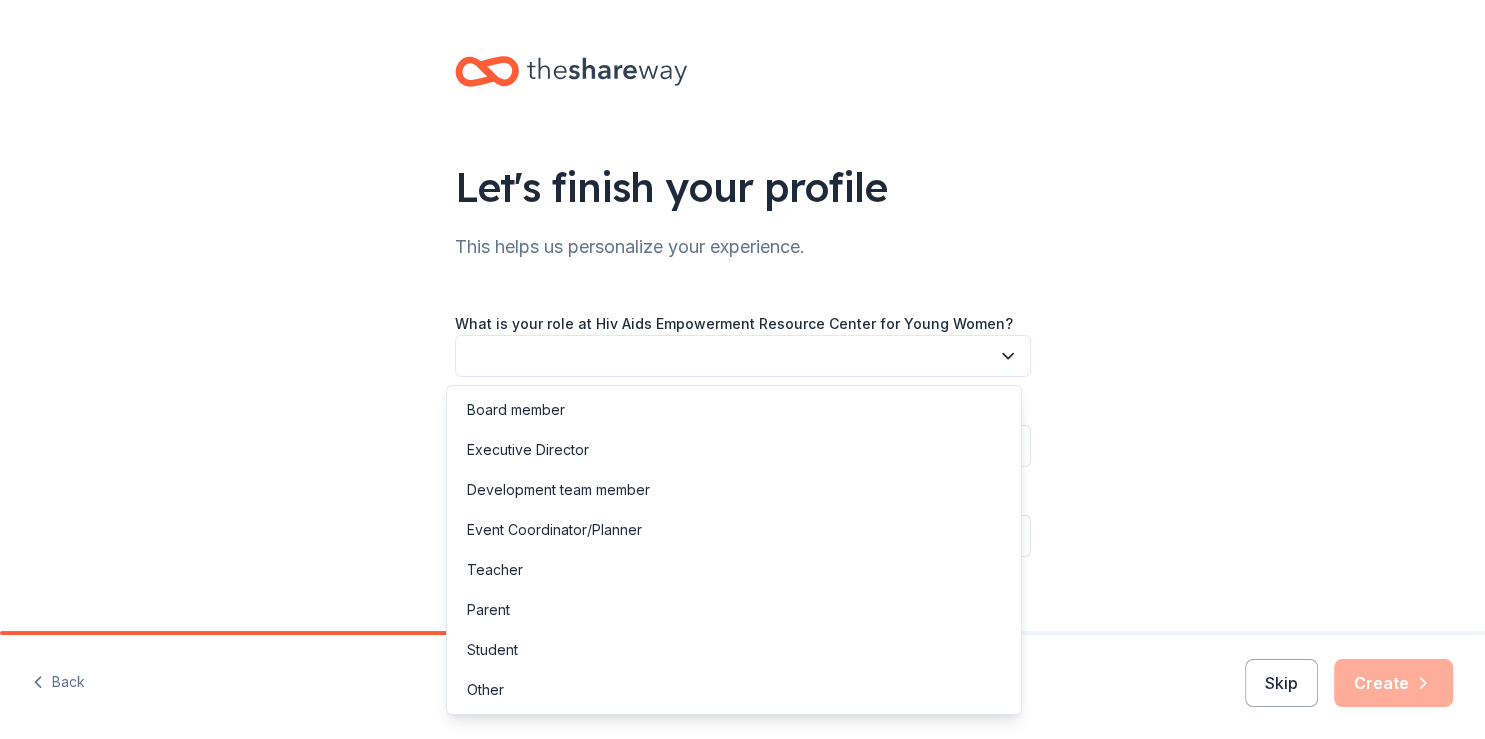 click at bounding box center [743, 356] 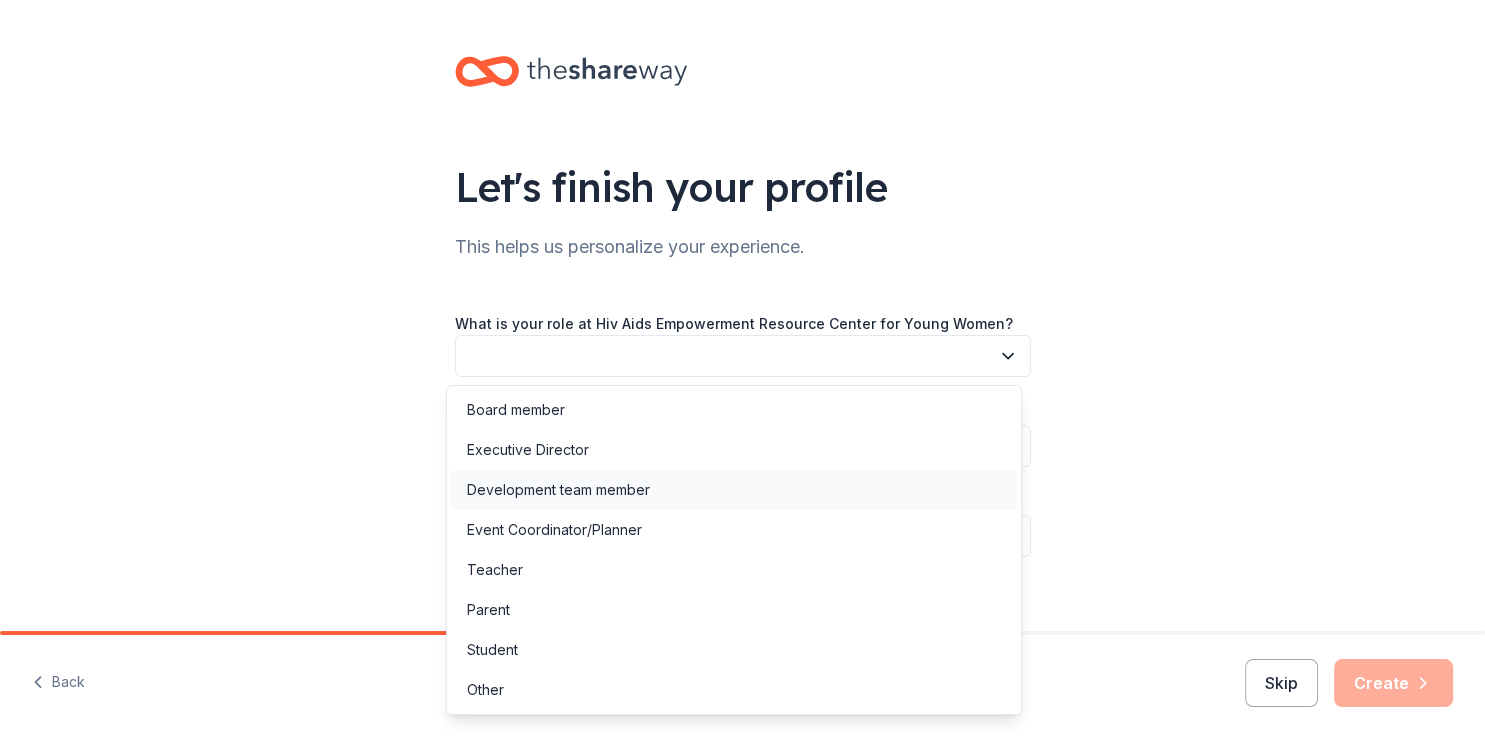 click on "Development team member" at bounding box center (558, 490) 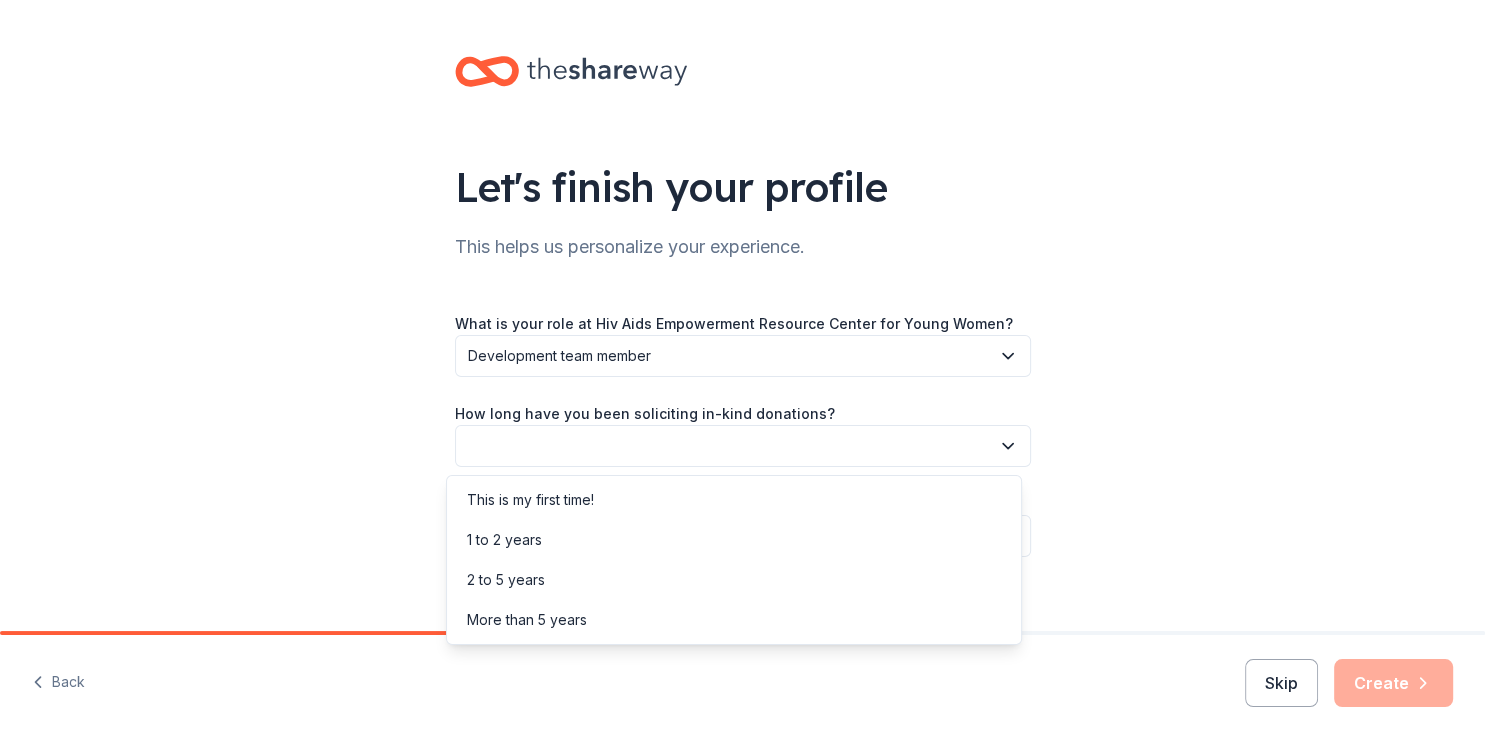 click at bounding box center (743, 446) 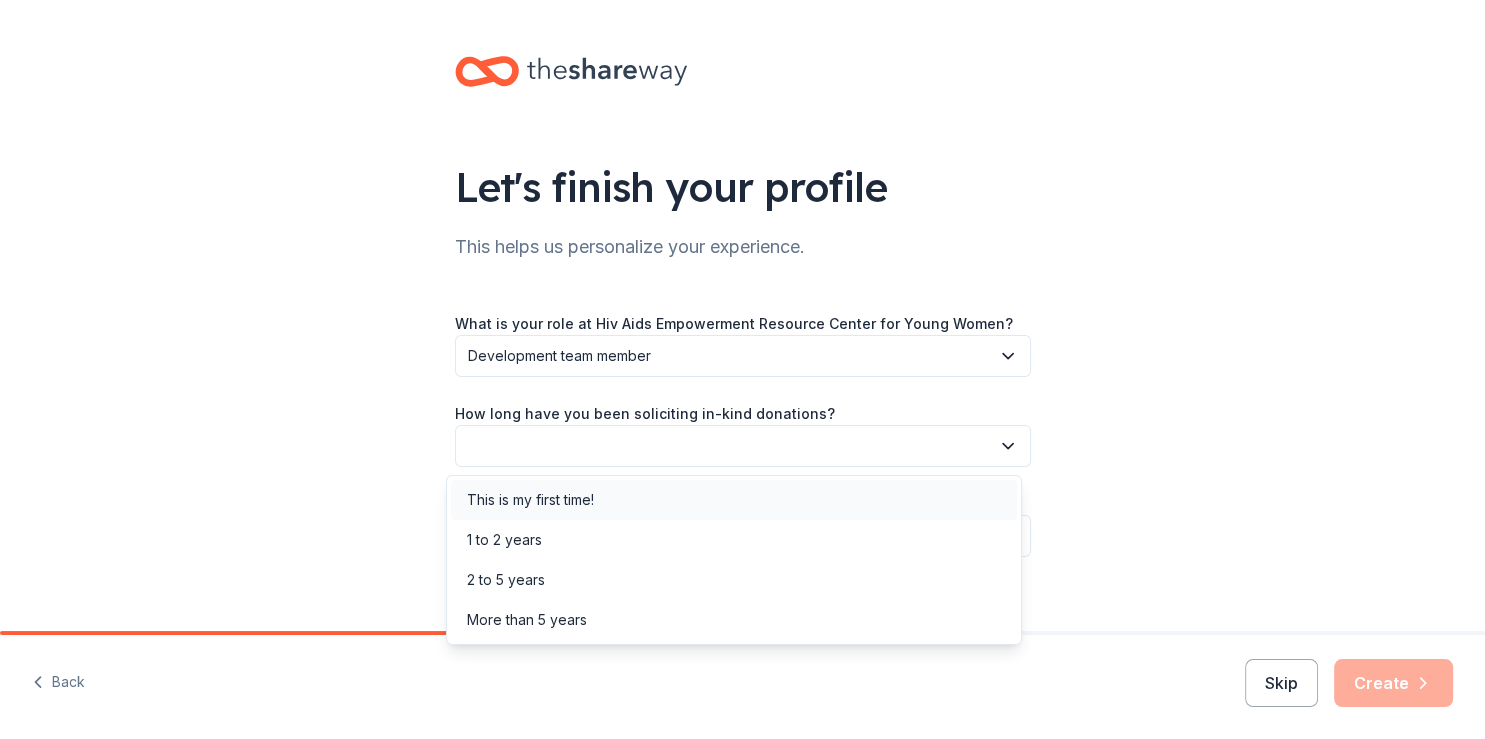click on "This is my first time!" at bounding box center [530, 500] 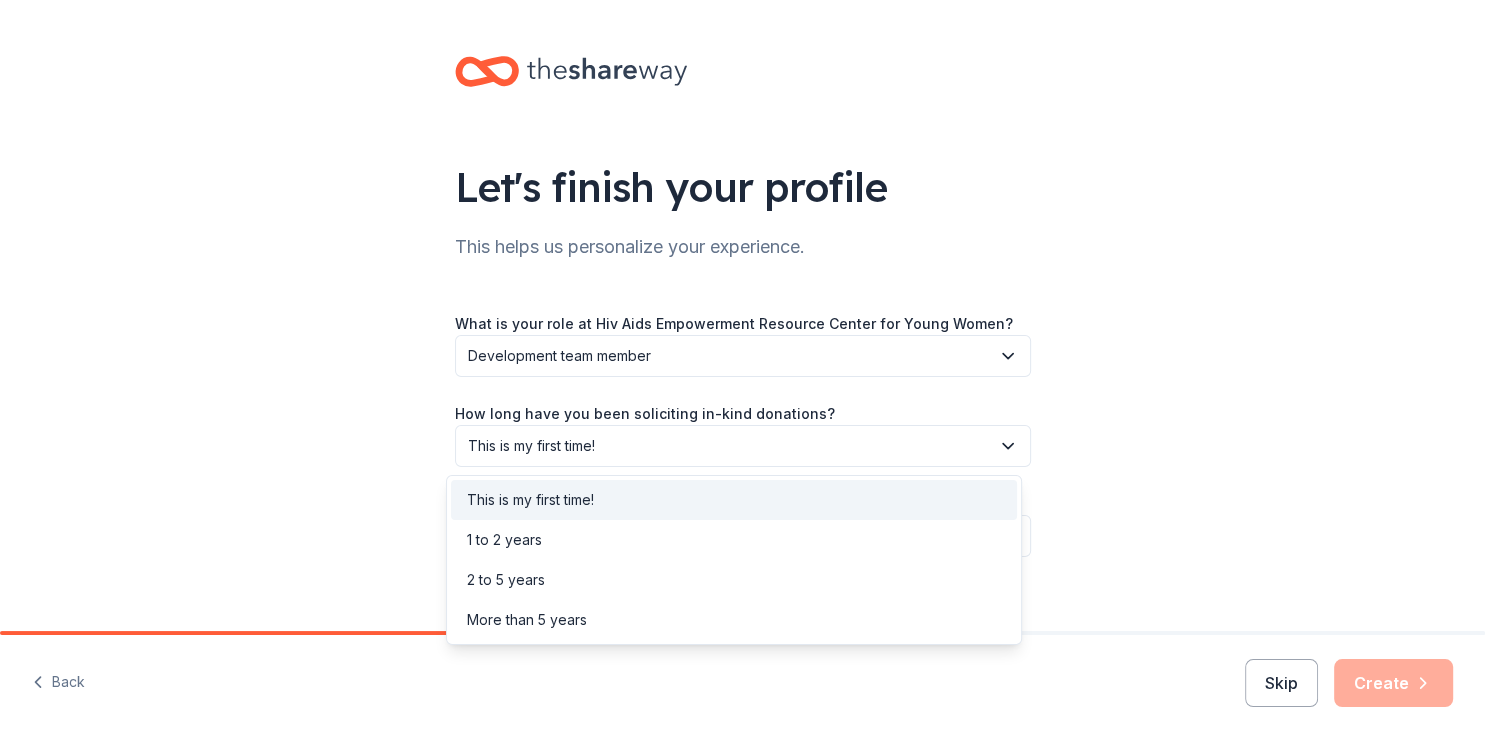 click on "This is my first time!" at bounding box center [729, 446] 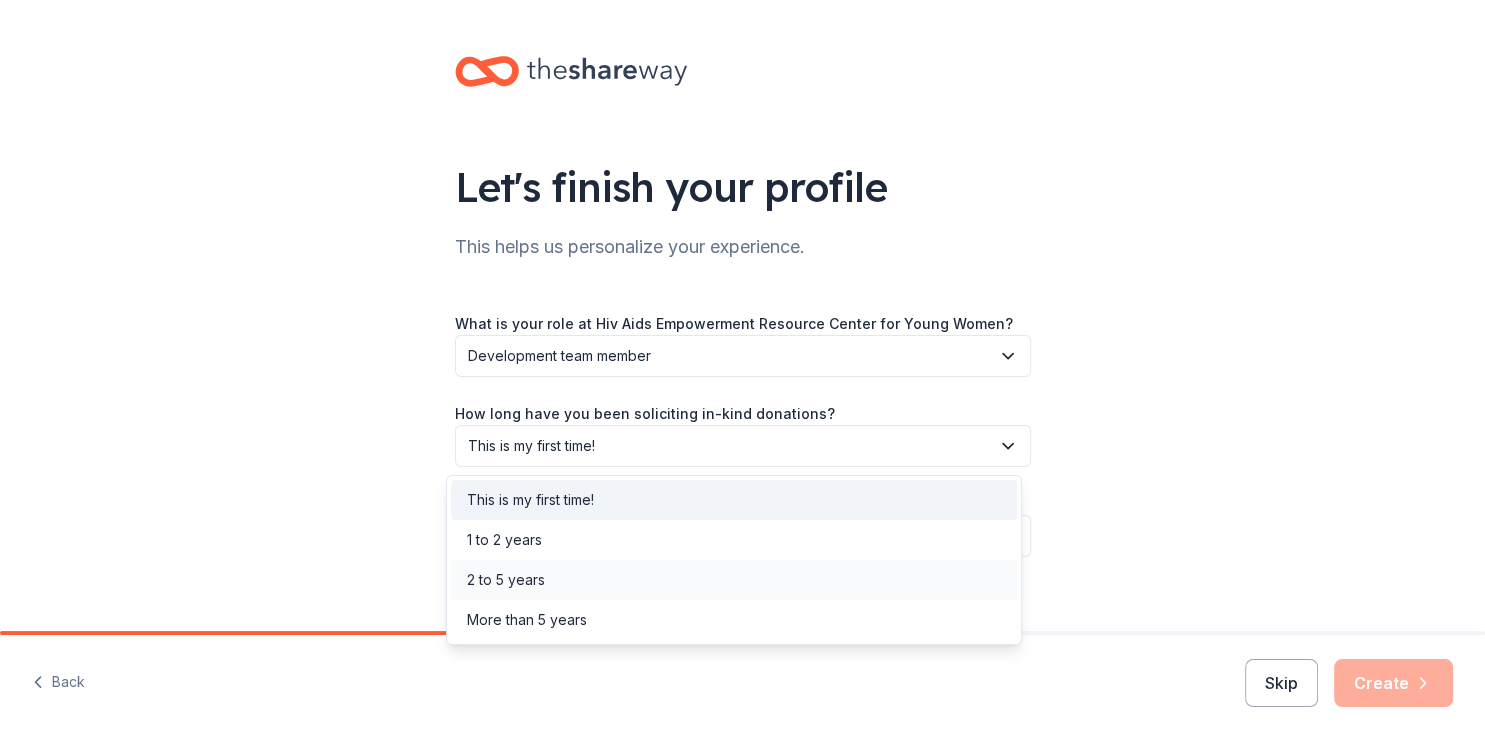 click on "2 to 5 years" at bounding box center [734, 580] 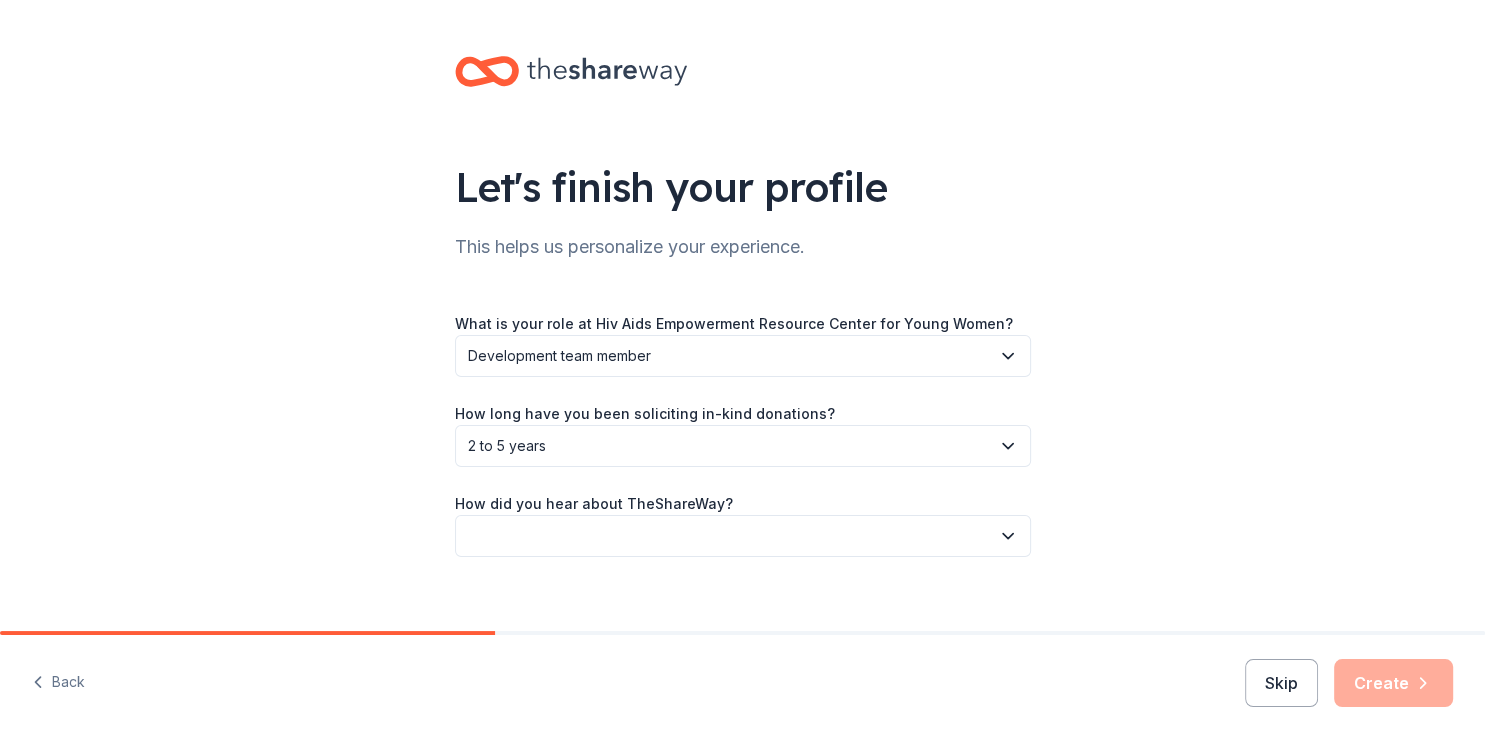 click at bounding box center (743, 536) 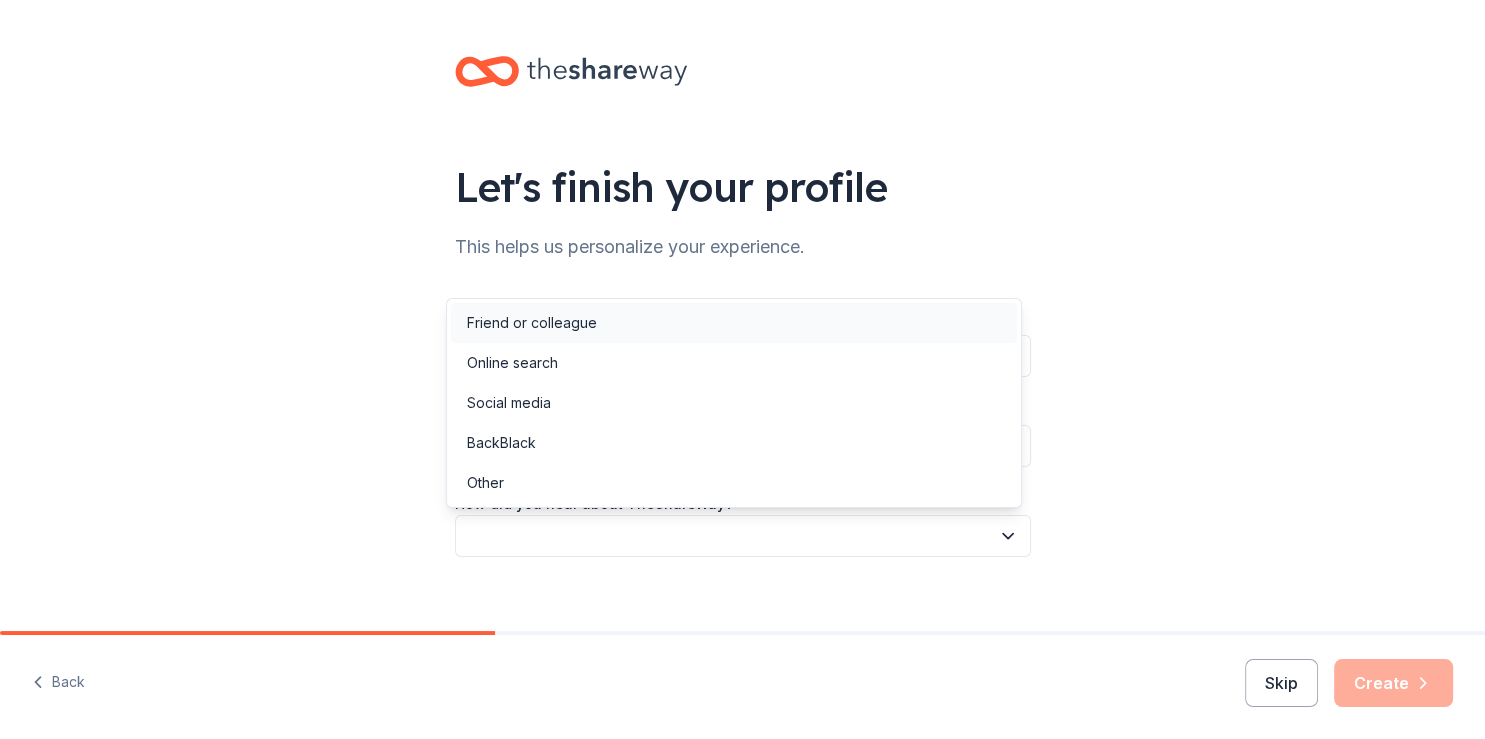 click on "Friend or colleague" at bounding box center (532, 323) 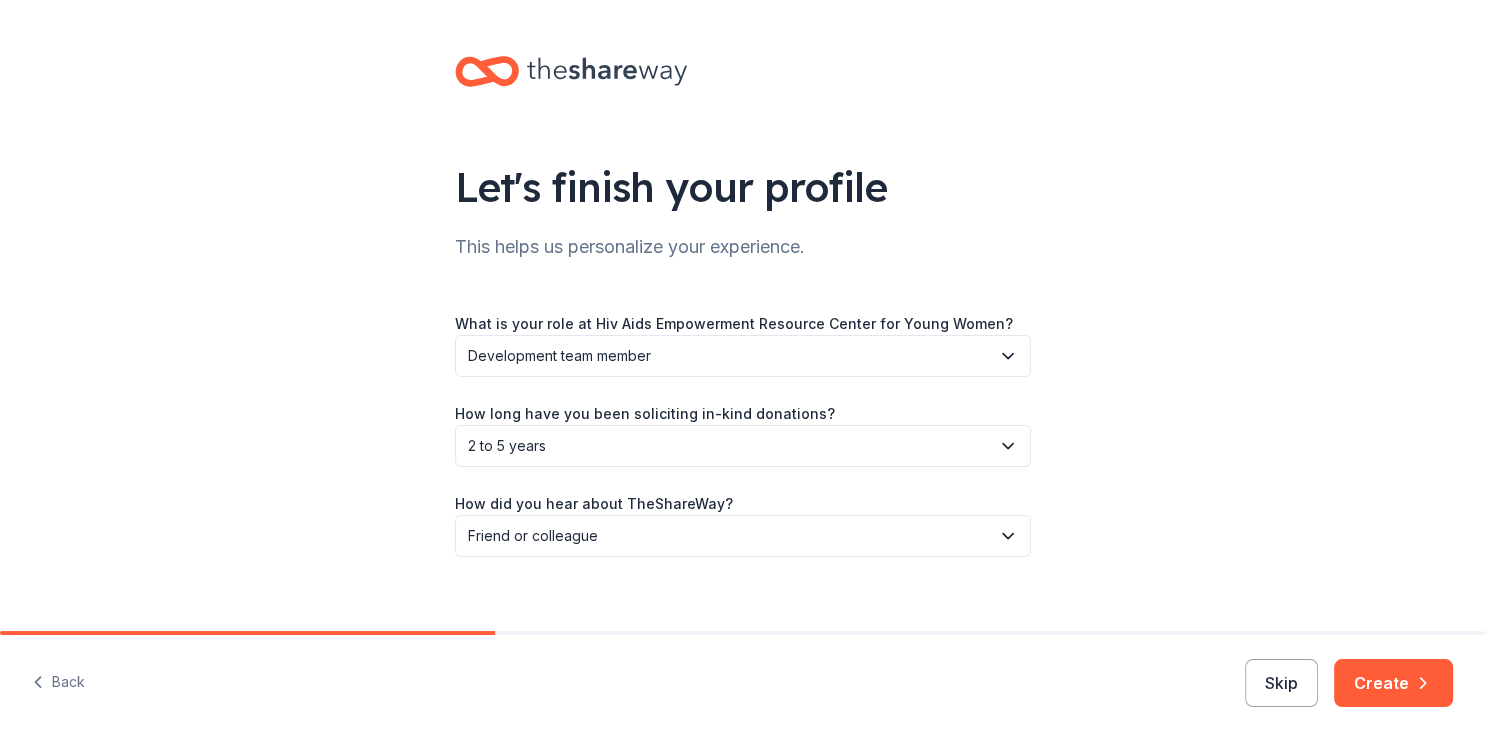 scroll, scrollTop: 21, scrollLeft: 0, axis: vertical 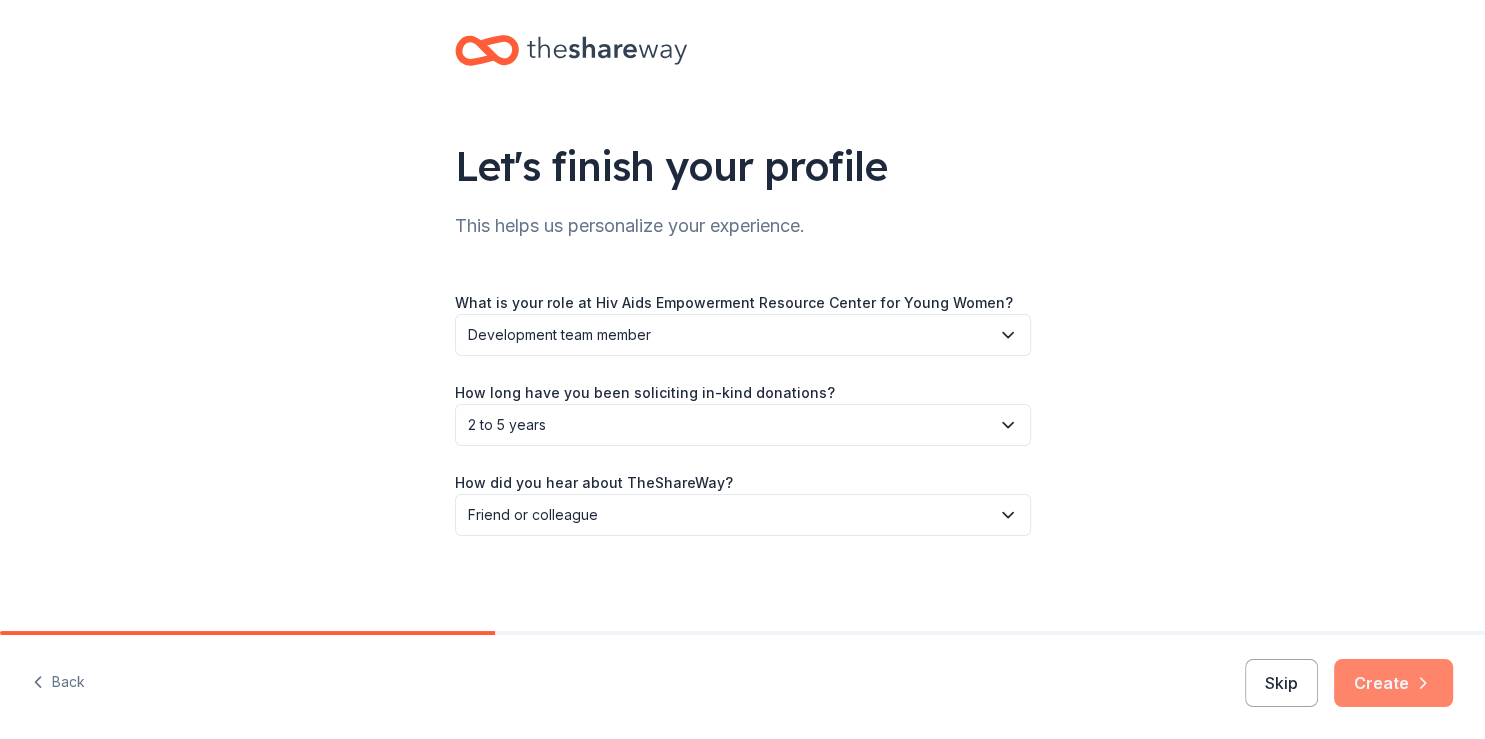 click on "Create" at bounding box center [1393, 683] 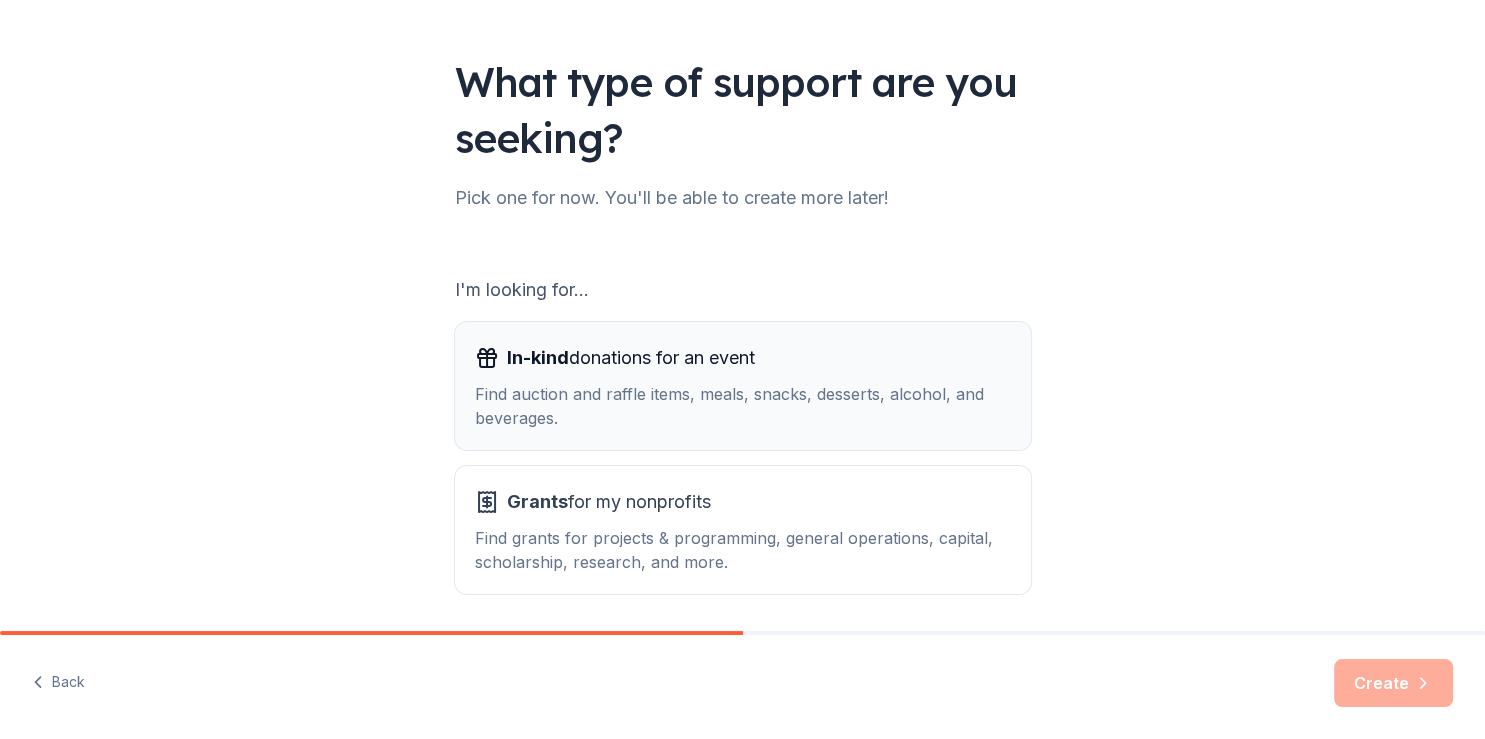 scroll, scrollTop: 176, scrollLeft: 0, axis: vertical 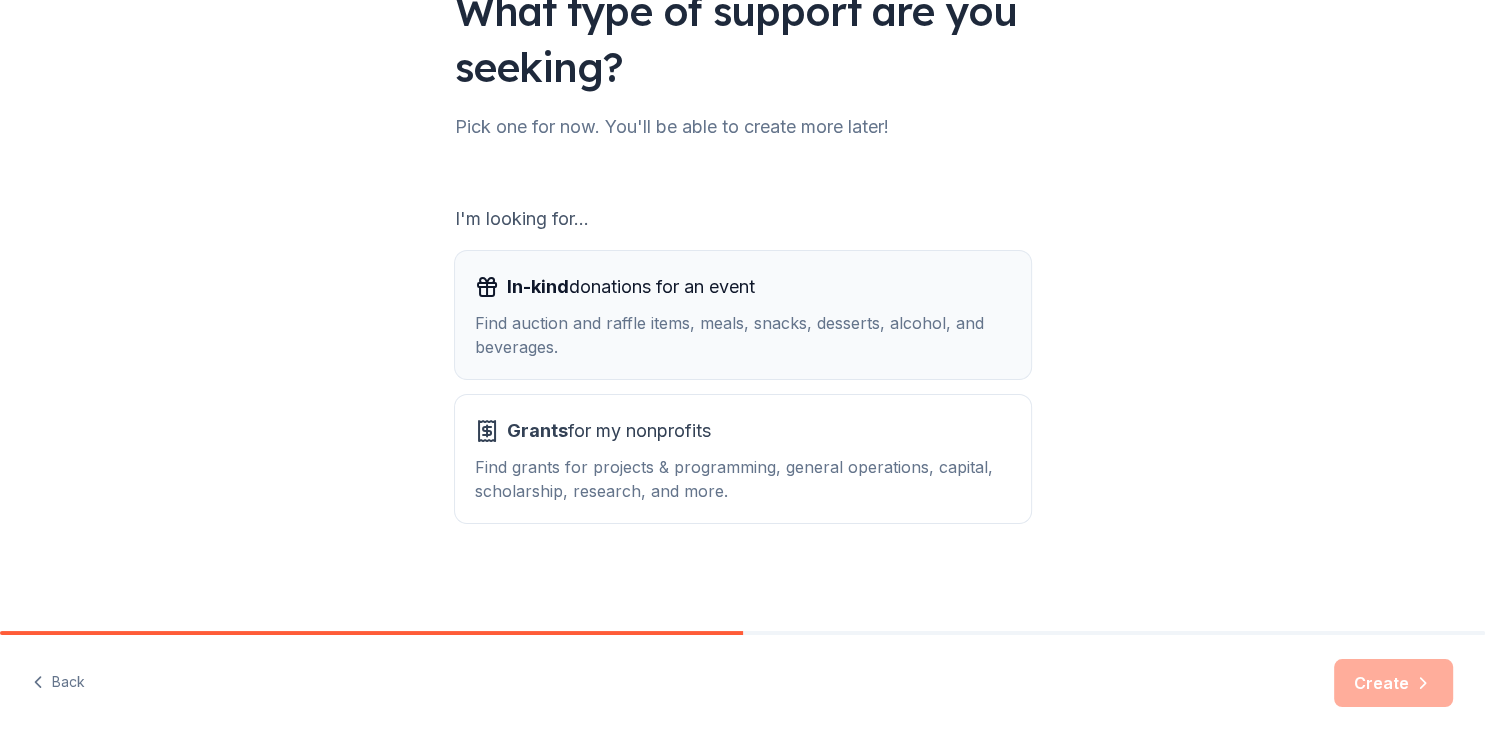click on "Find auction and raffle items, meals, snacks, desserts, alcohol, and beverages." at bounding box center (743, 335) 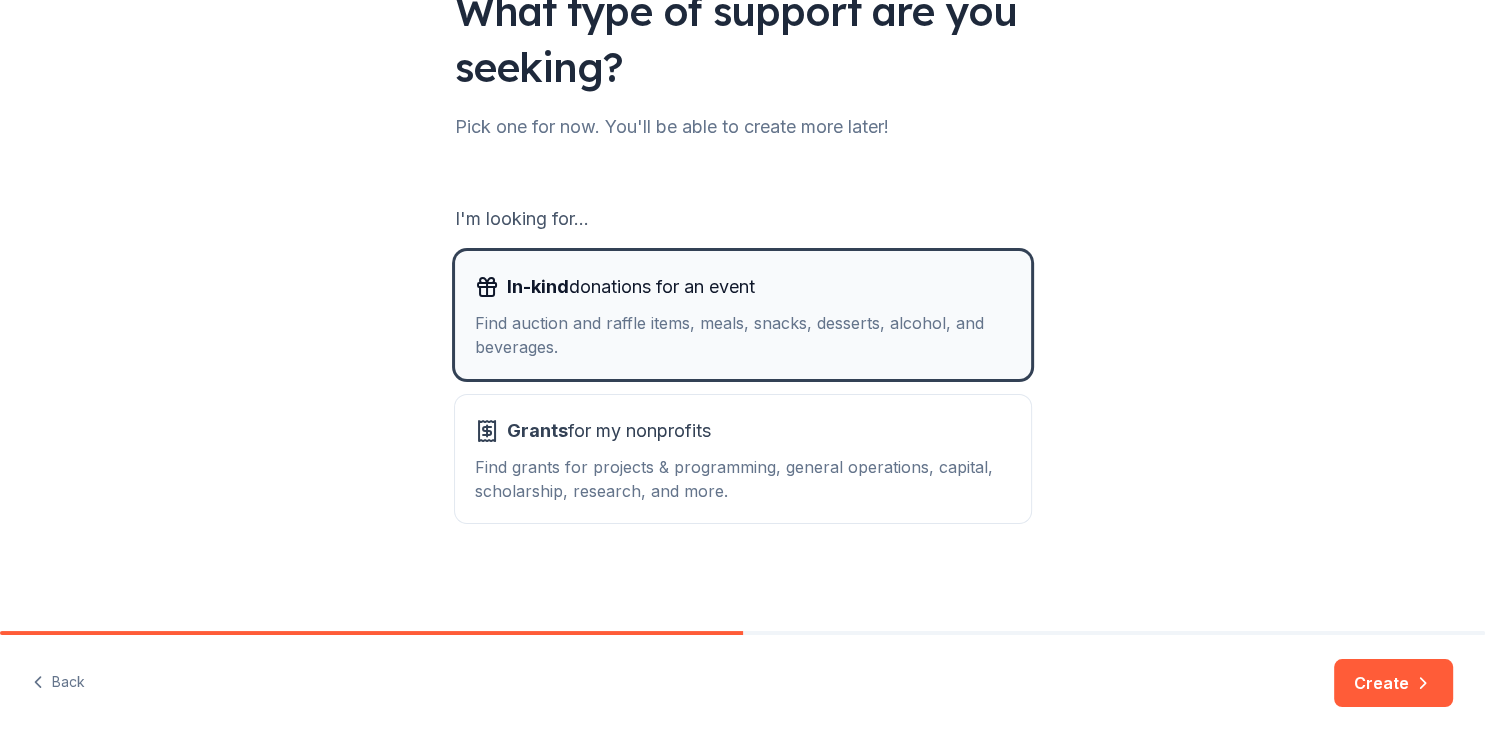 click on "In-kind  donations for an event" at bounding box center (631, 287) 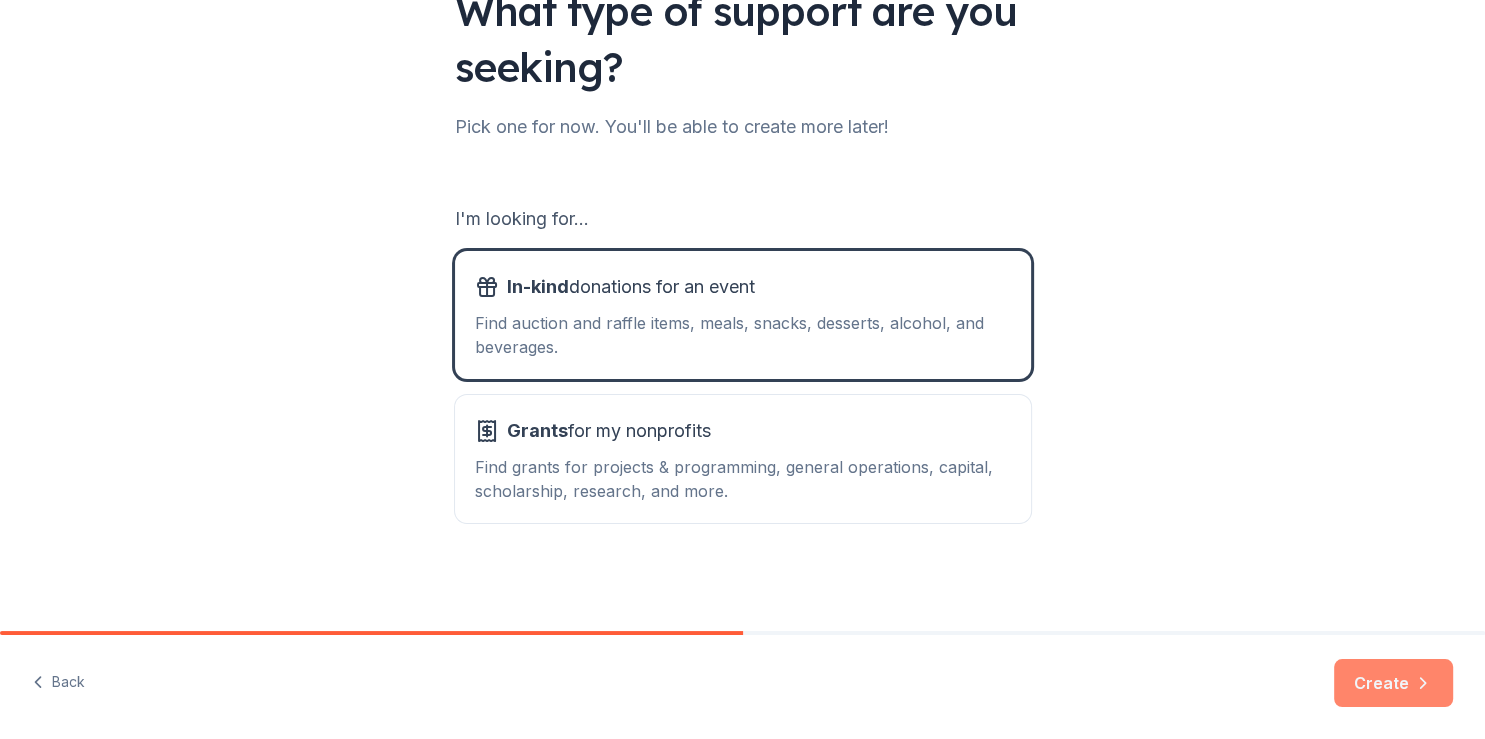 click on "Create" at bounding box center (1393, 683) 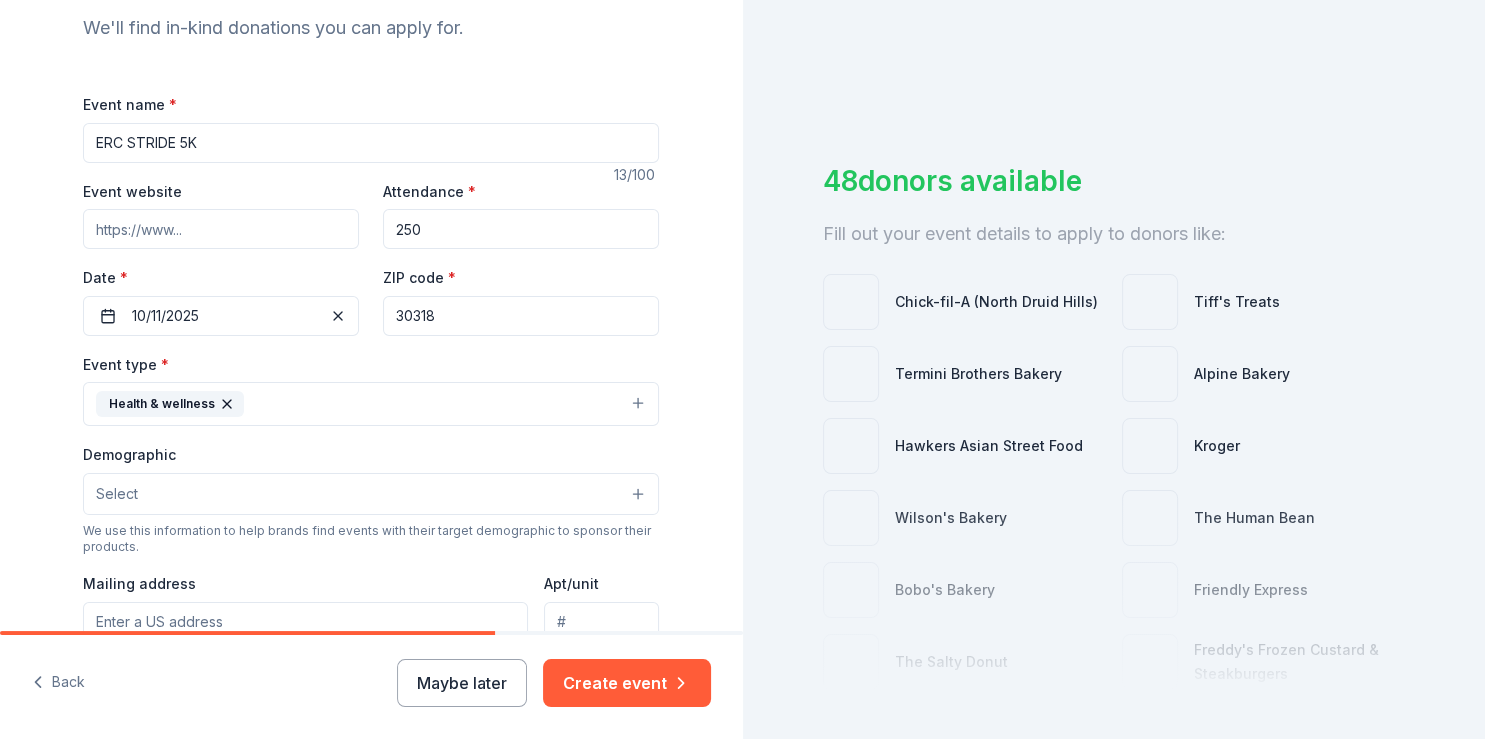 scroll, scrollTop: 220, scrollLeft: 0, axis: vertical 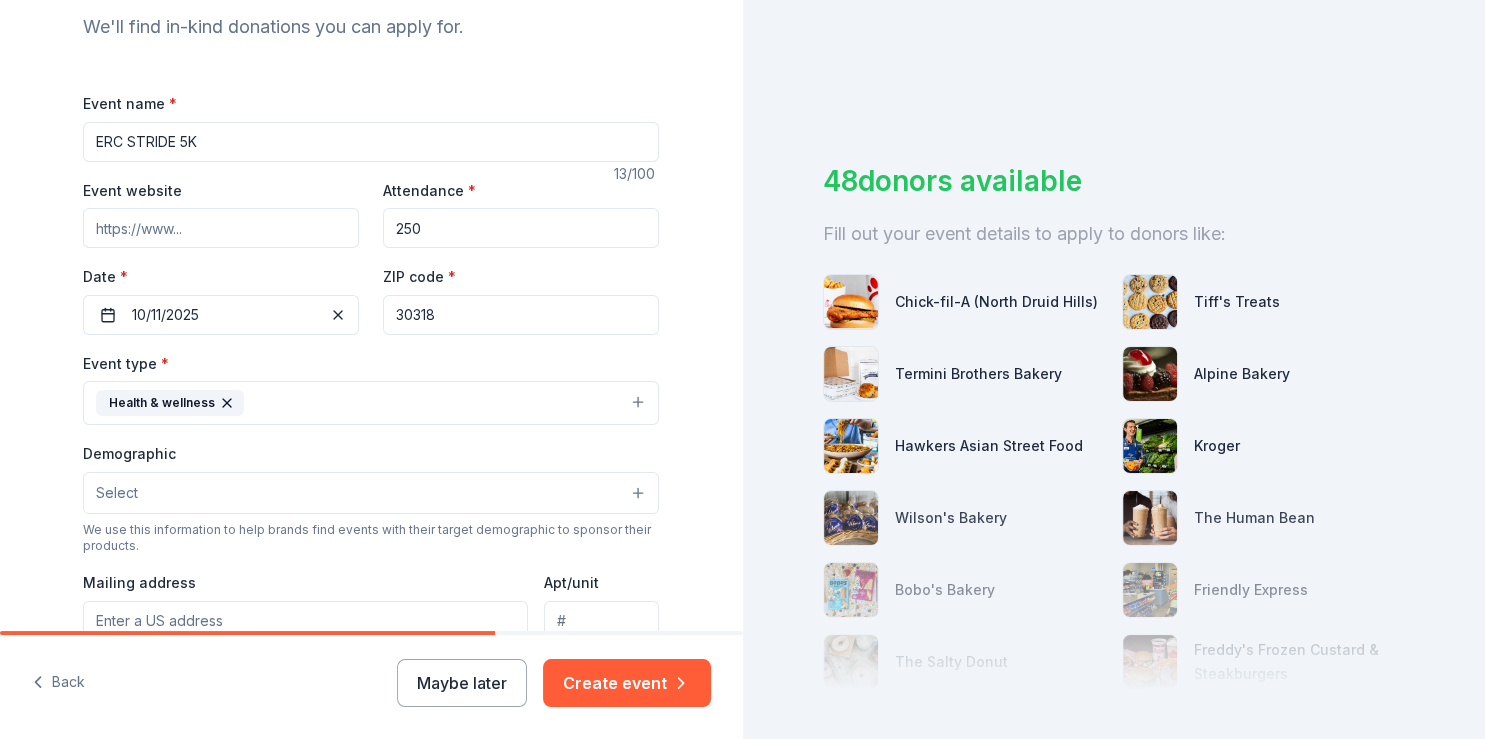 click on "Event website" at bounding box center (221, 228) 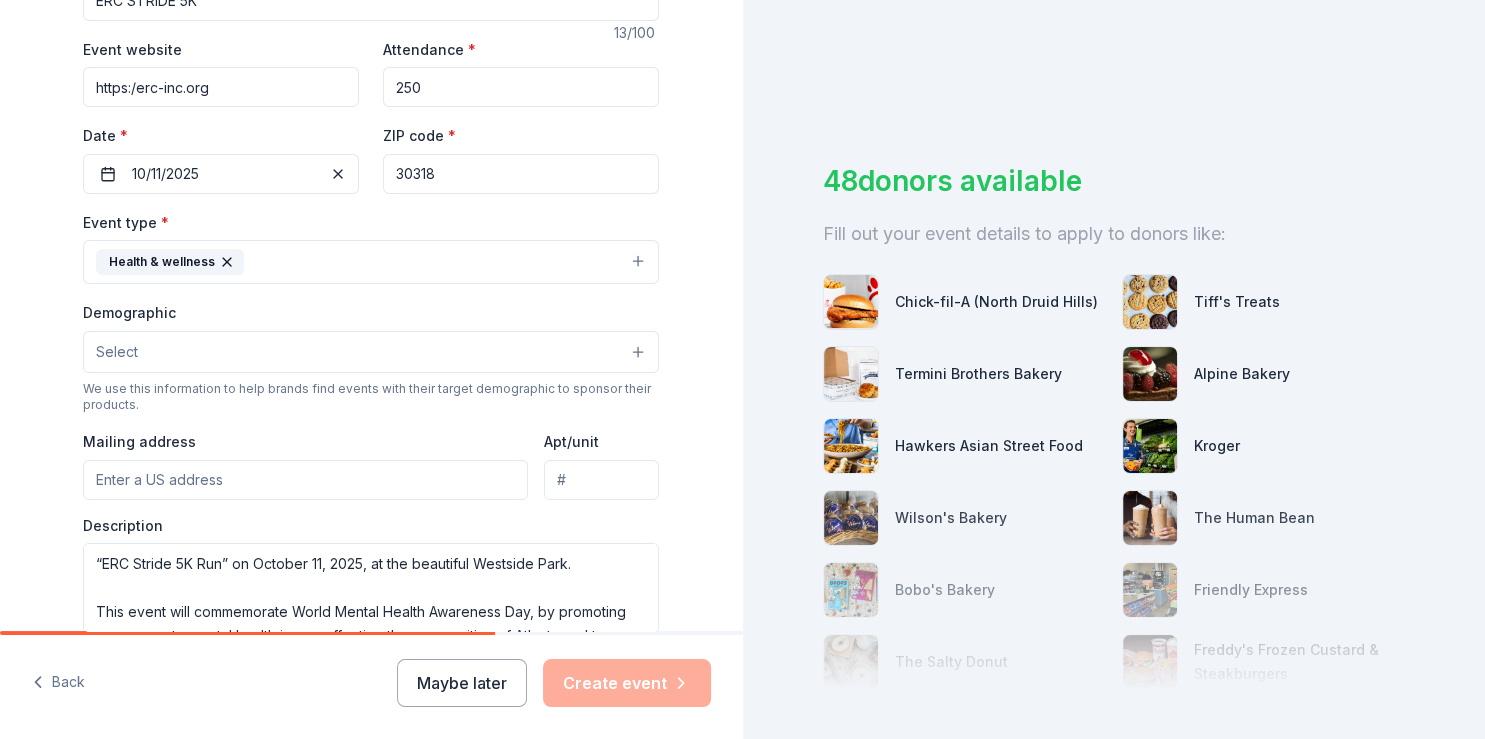 scroll, scrollTop: 362, scrollLeft: 0, axis: vertical 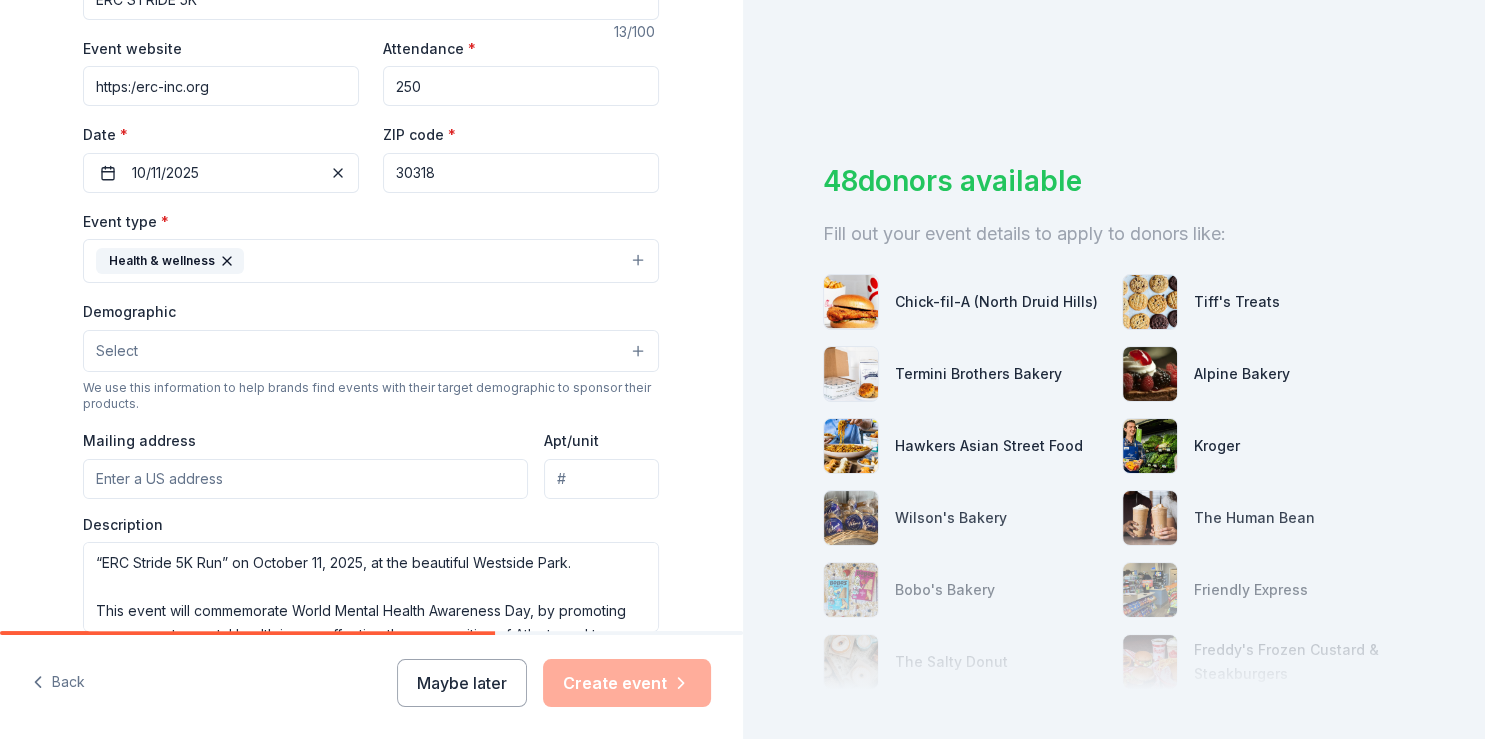 type on "https:/erc-inc.org" 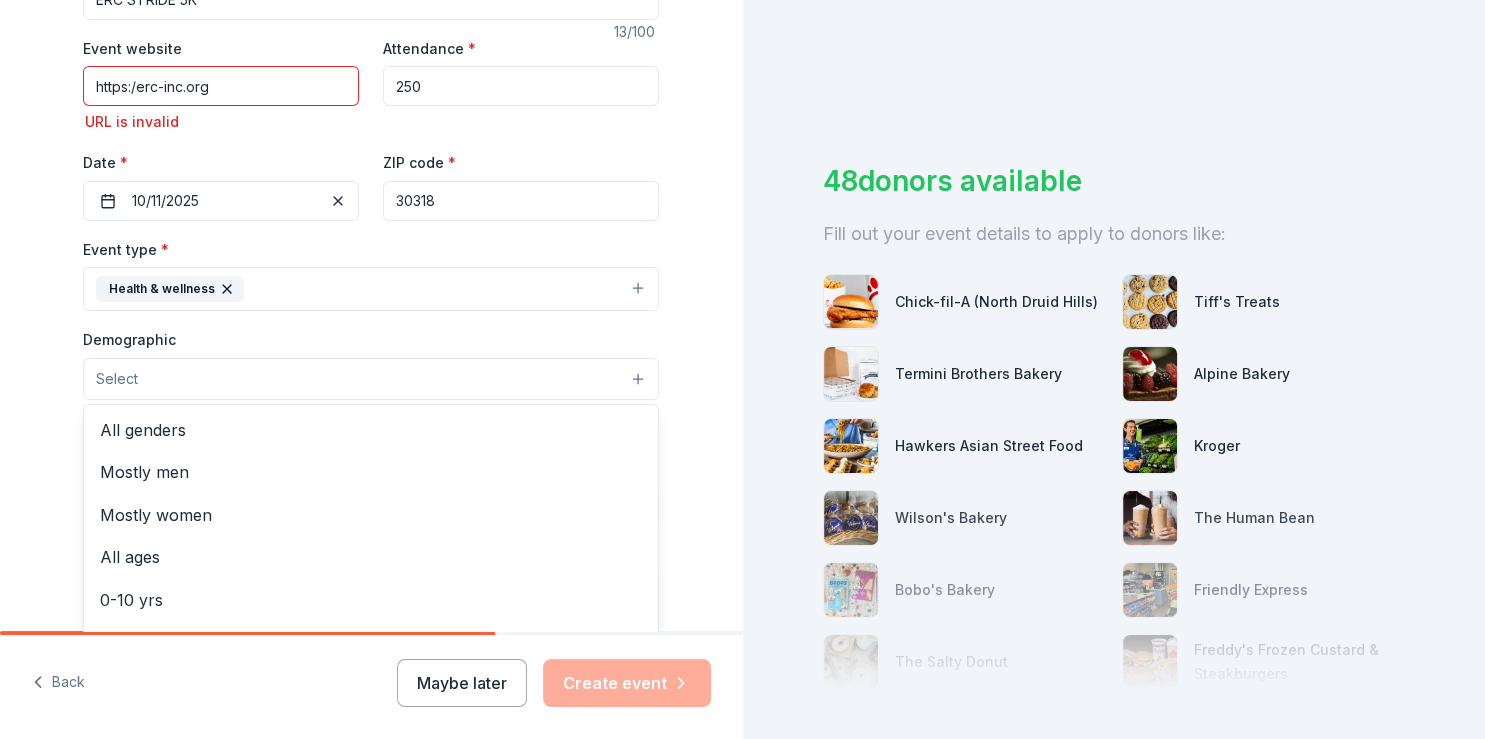 click on "Demographic Select All genders Mostly men Mostly women All ages 0-10 yrs 10-20 yrs 20-30 yrs 30-40 yrs 40-50 yrs 50-60 yrs 60-70 yrs 70-80 yrs 80+ yrs" at bounding box center (371, 363) 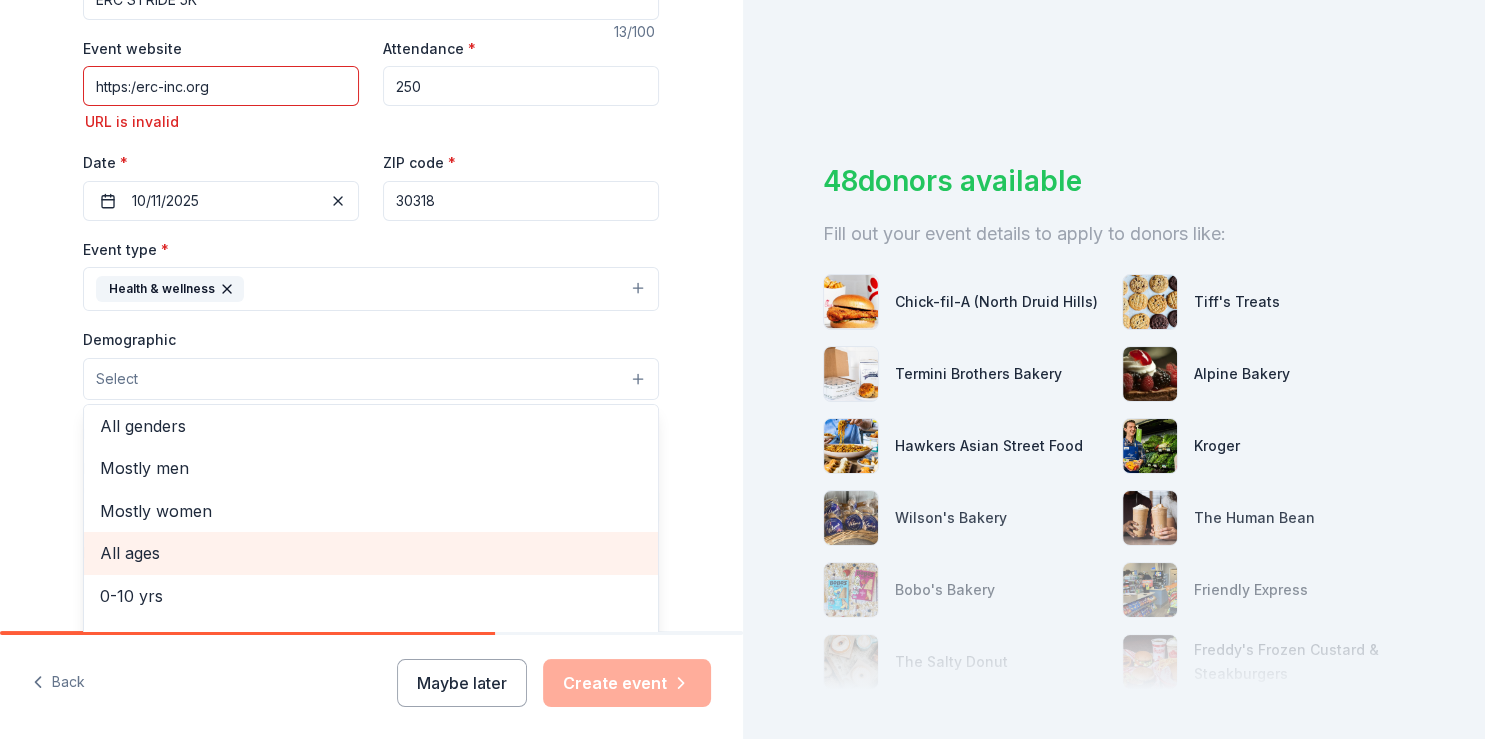 scroll, scrollTop: 0, scrollLeft: 0, axis: both 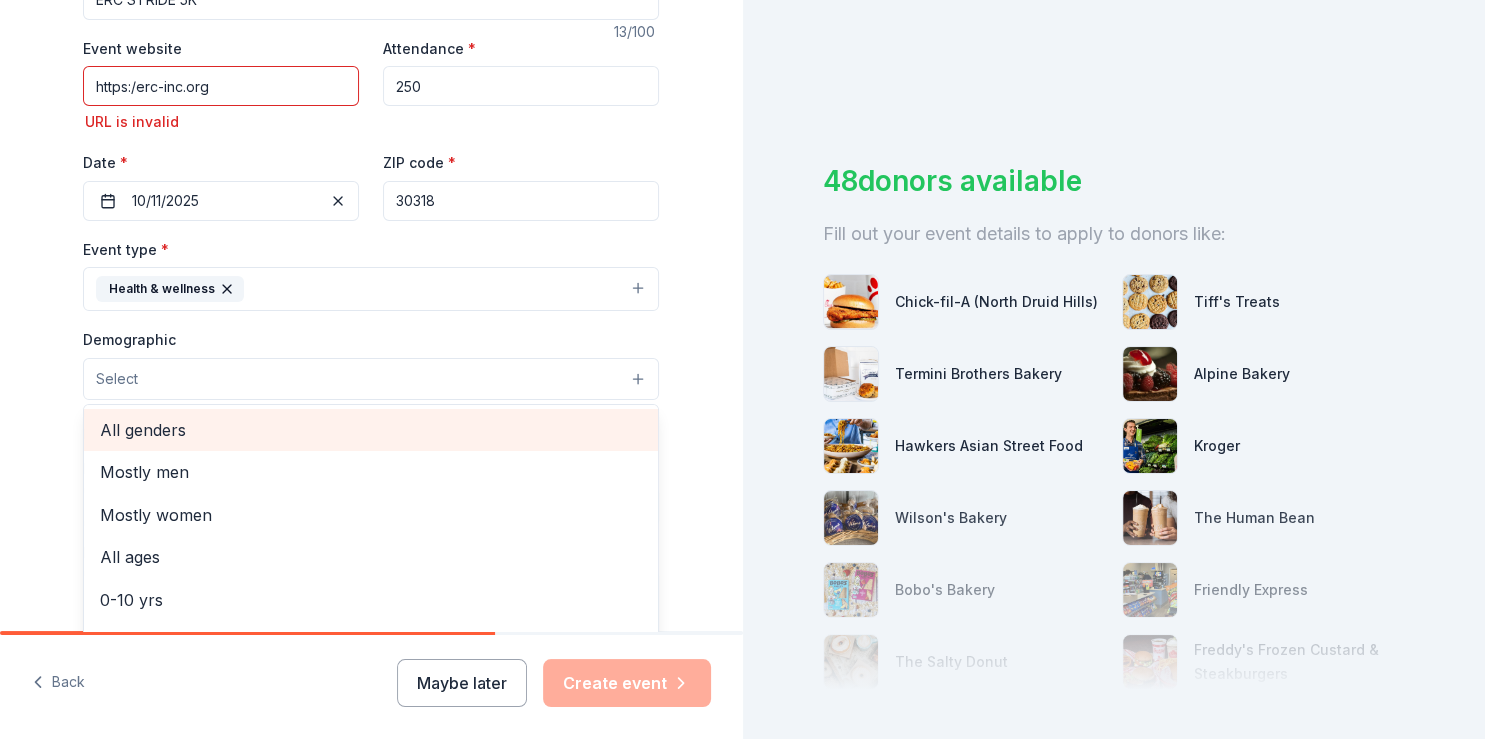 click on "All genders" at bounding box center [371, 430] 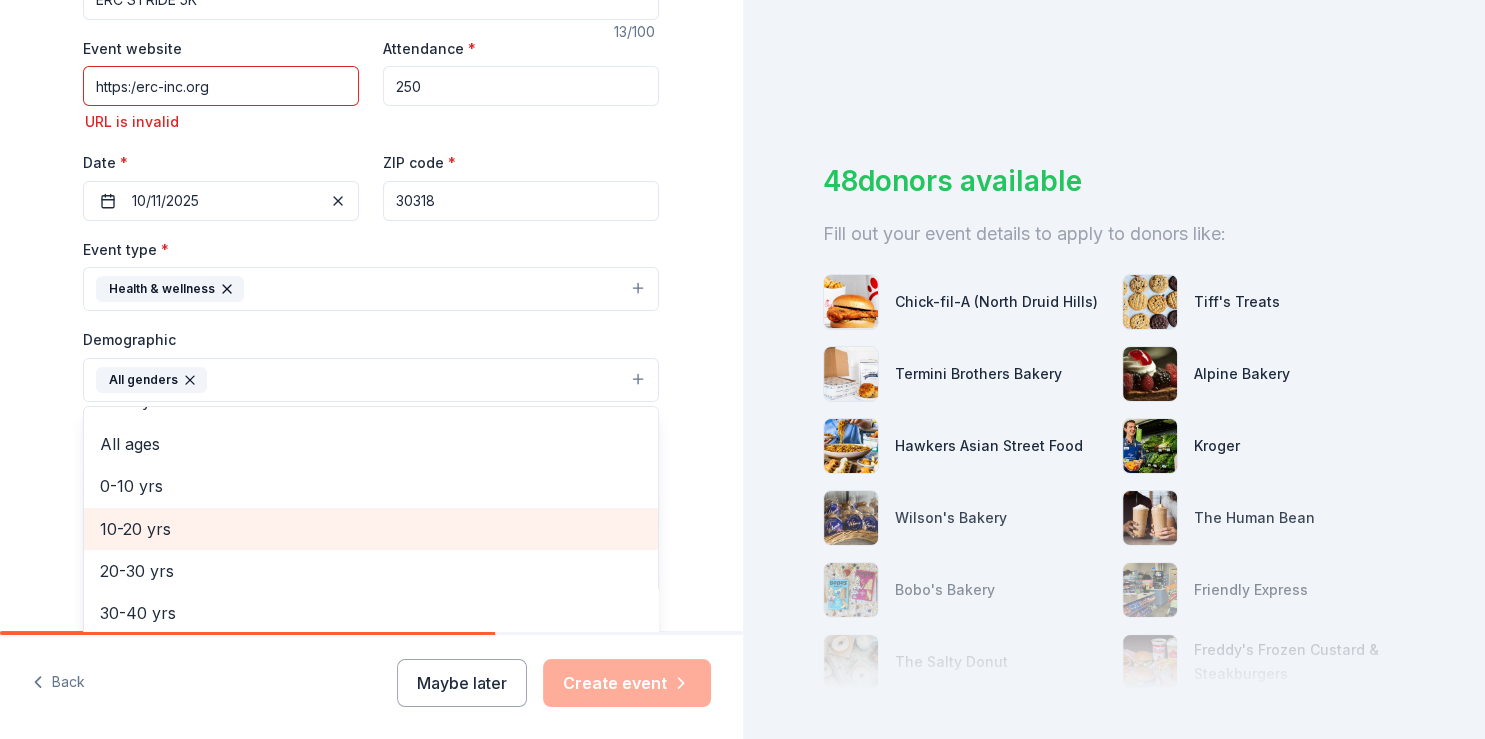 scroll, scrollTop: 70, scrollLeft: 0, axis: vertical 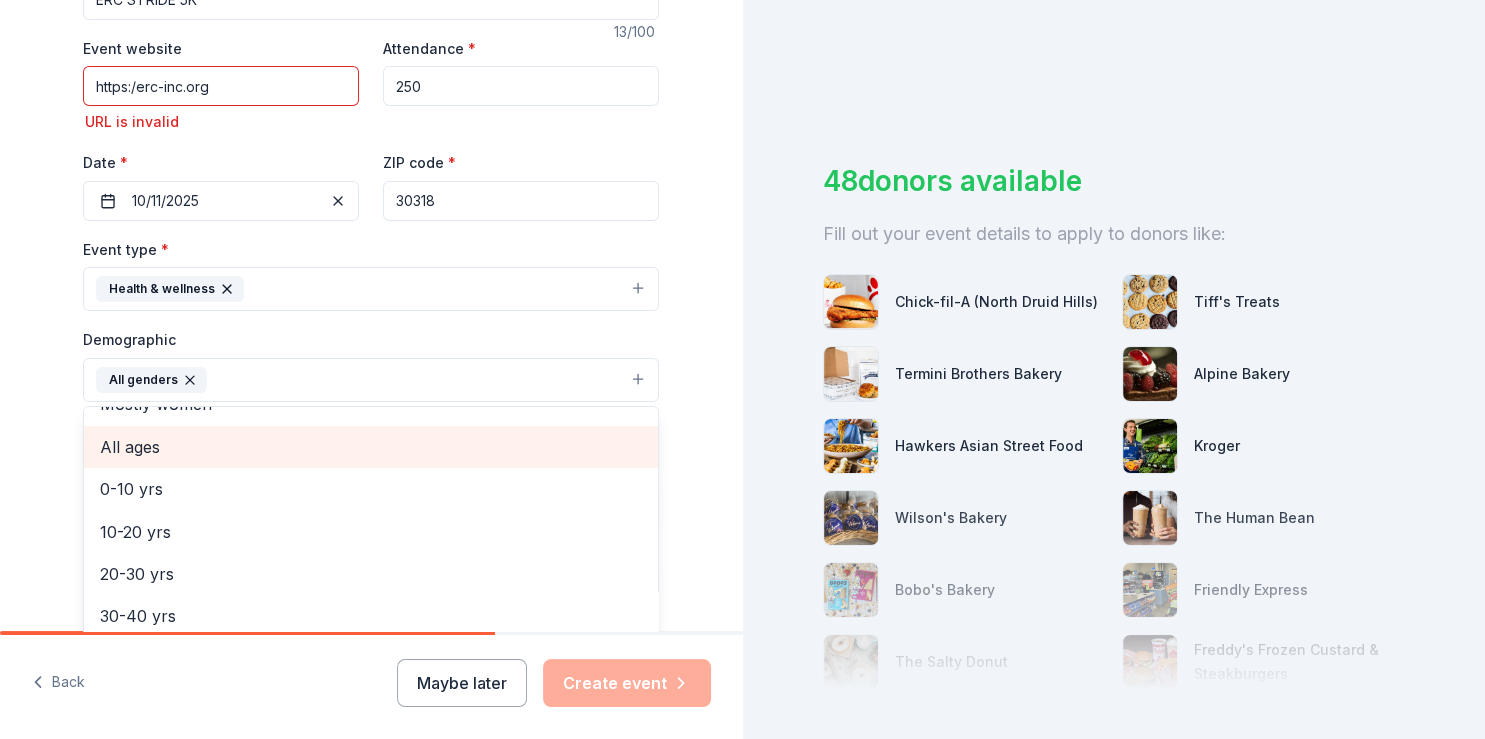 click on "All ages" at bounding box center [371, 447] 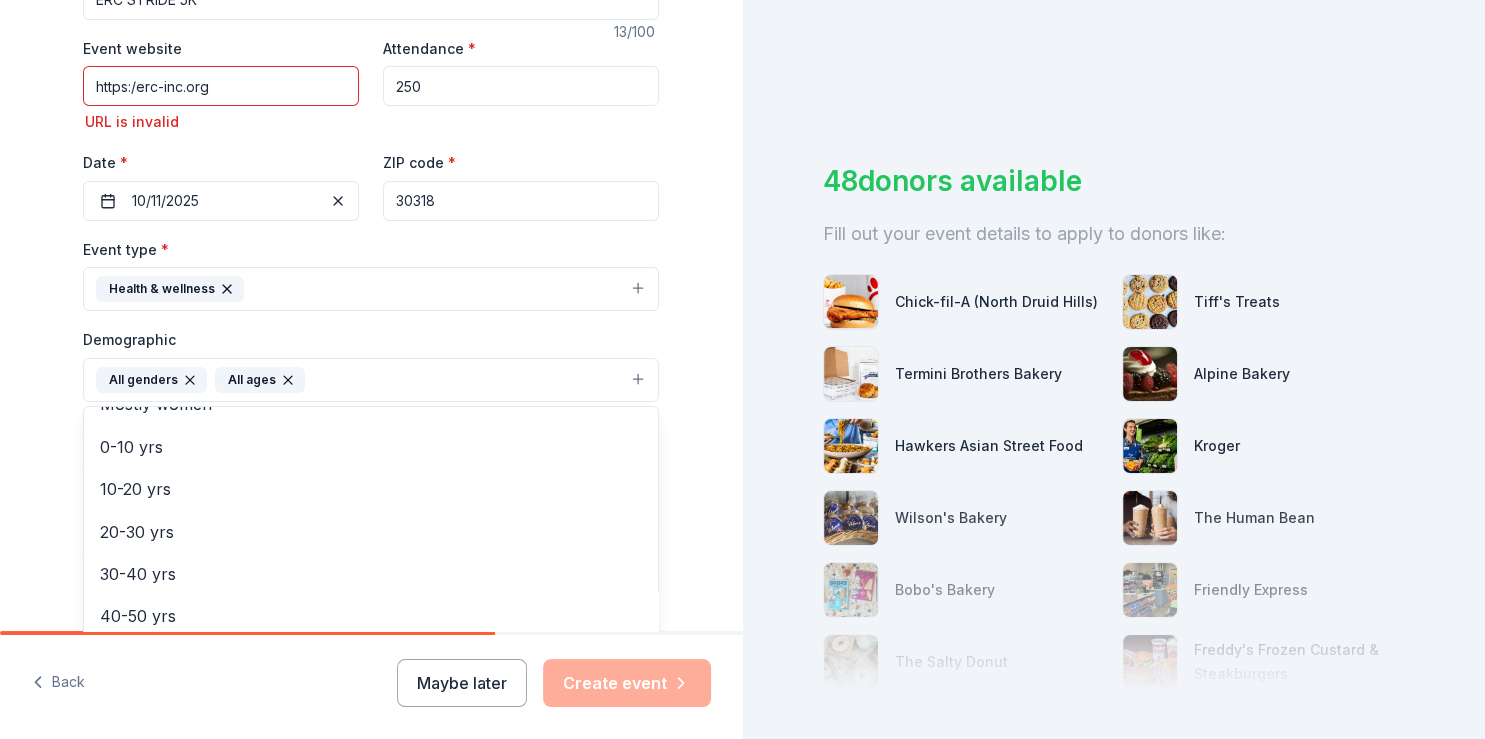 click on "Event website https:/erc-inc.org URL is invalid ZIP code * 30318 Event type * Health & wellness Demographic All genders All ages Mostly men Mostly women 0-10 yrs 10-20 yrs 20-30 yrs 30-40 yrs 40-50 yrs 50-60 yrs 60-70 yrs 70-80 yrs 80+ yrs We use this information to help brands find events with their target demographic to sponsor their products. Mailing address Apt/unit Description “ERC Stride 5K Run” on October 11, 2025, at the beautiful Westside Park.
This event will commemorate World Mental Health Awareness Day, by promoting awareness to mental health issues affecting the communities of Atlanta and to mobilize efforts that support individuals and their families who cope with day to day challenges of living with a mental health diagnosis. What are you looking for? * Auction & raffle Meals Snacks Desserts Alcohol Beverages Send me reminders Recurring event" at bounding box center [371, 319] 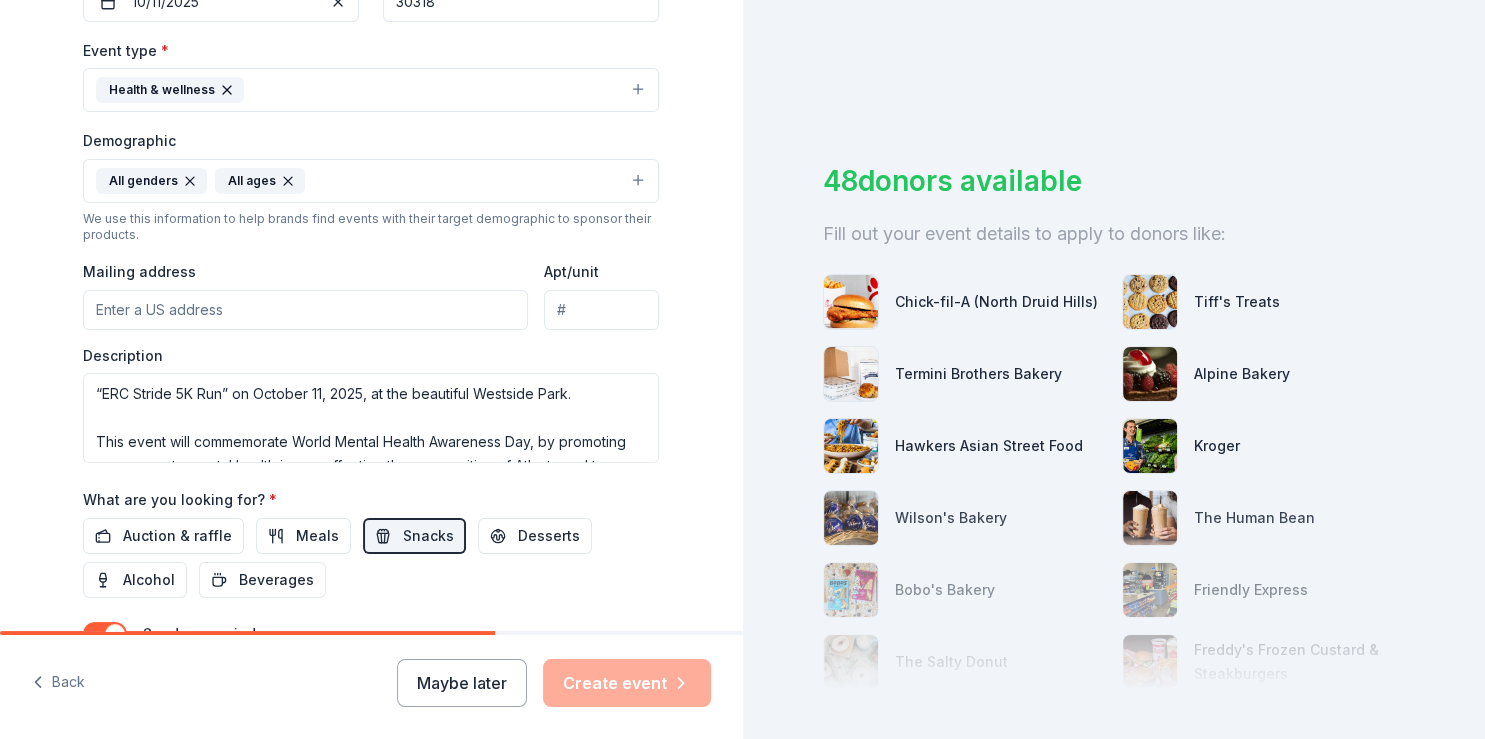 scroll, scrollTop: 558, scrollLeft: 0, axis: vertical 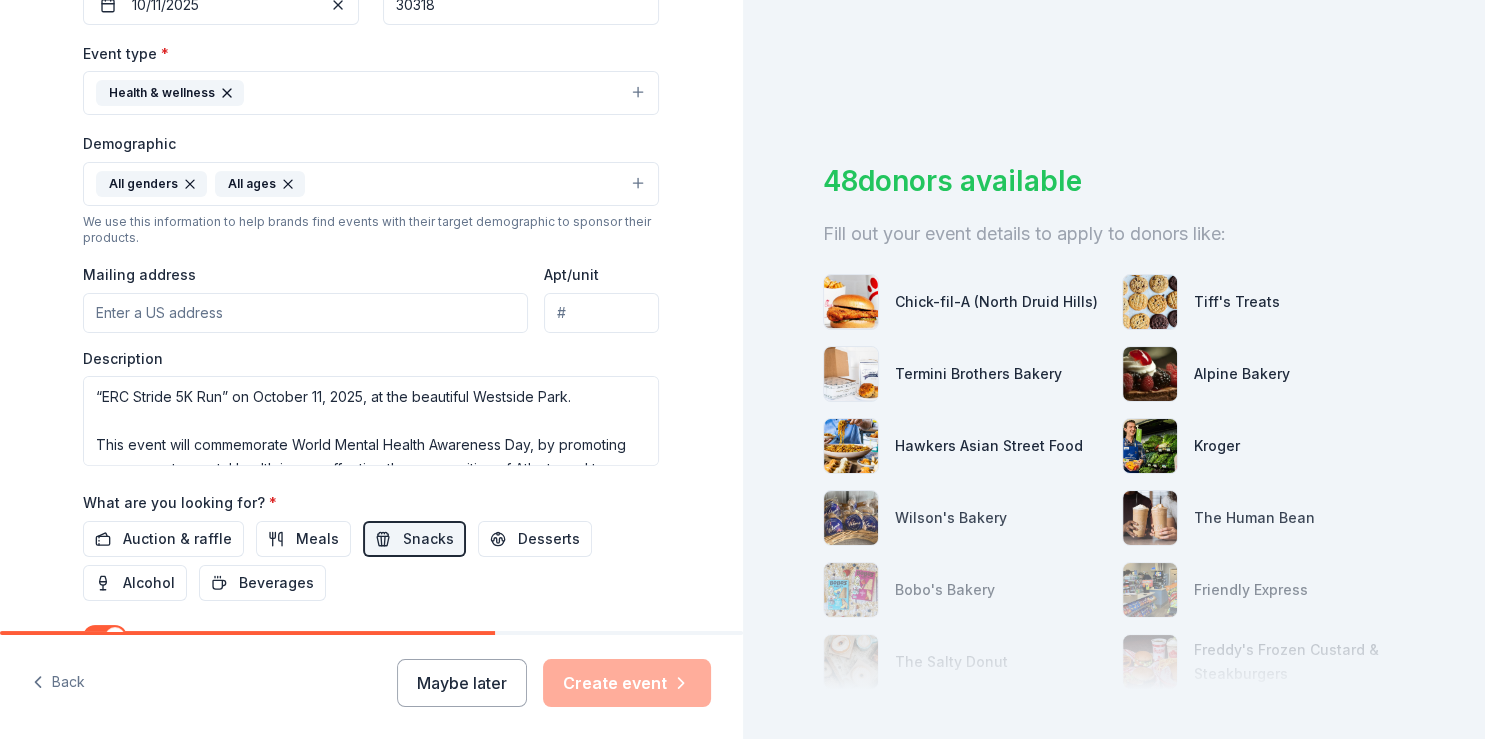 click on "Mailing address" at bounding box center (305, 313) 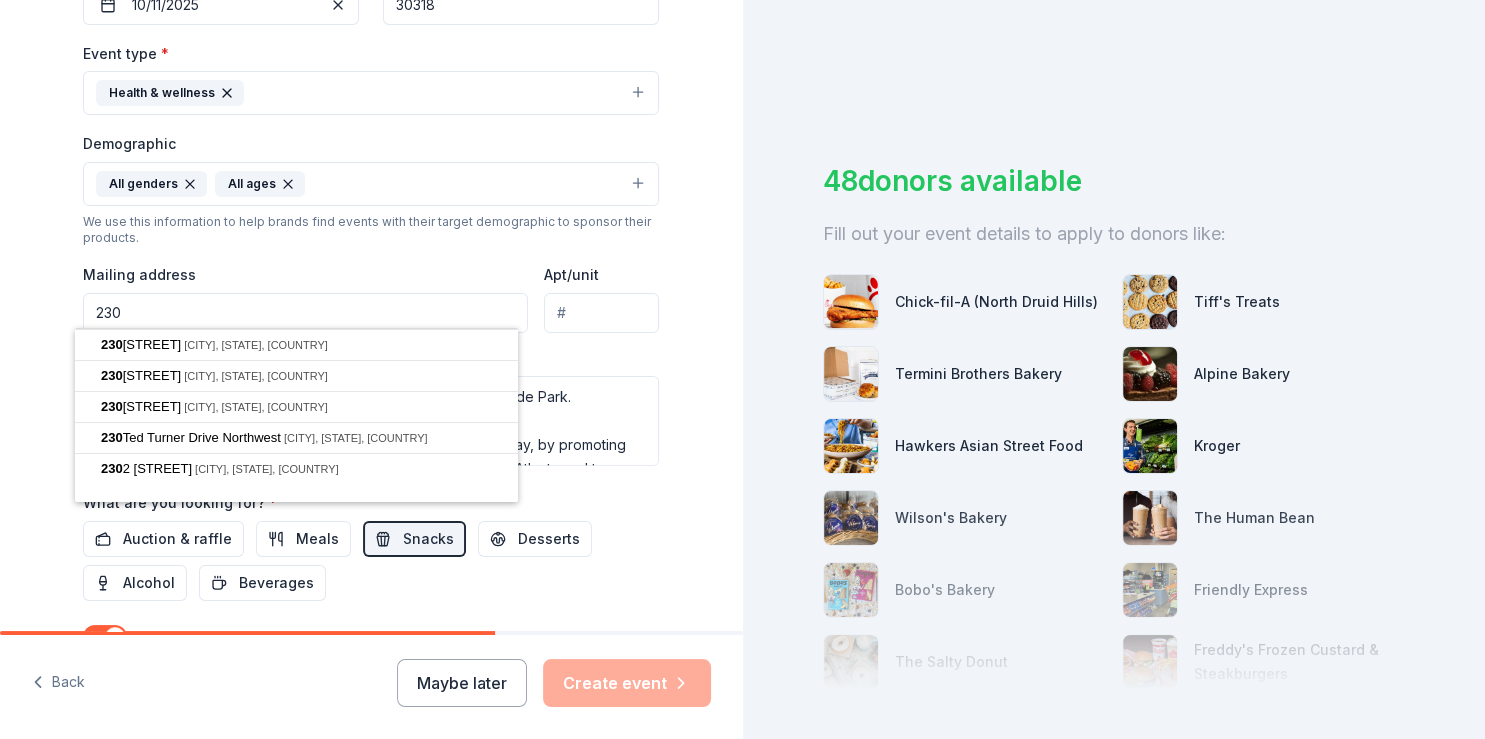 type on "230" 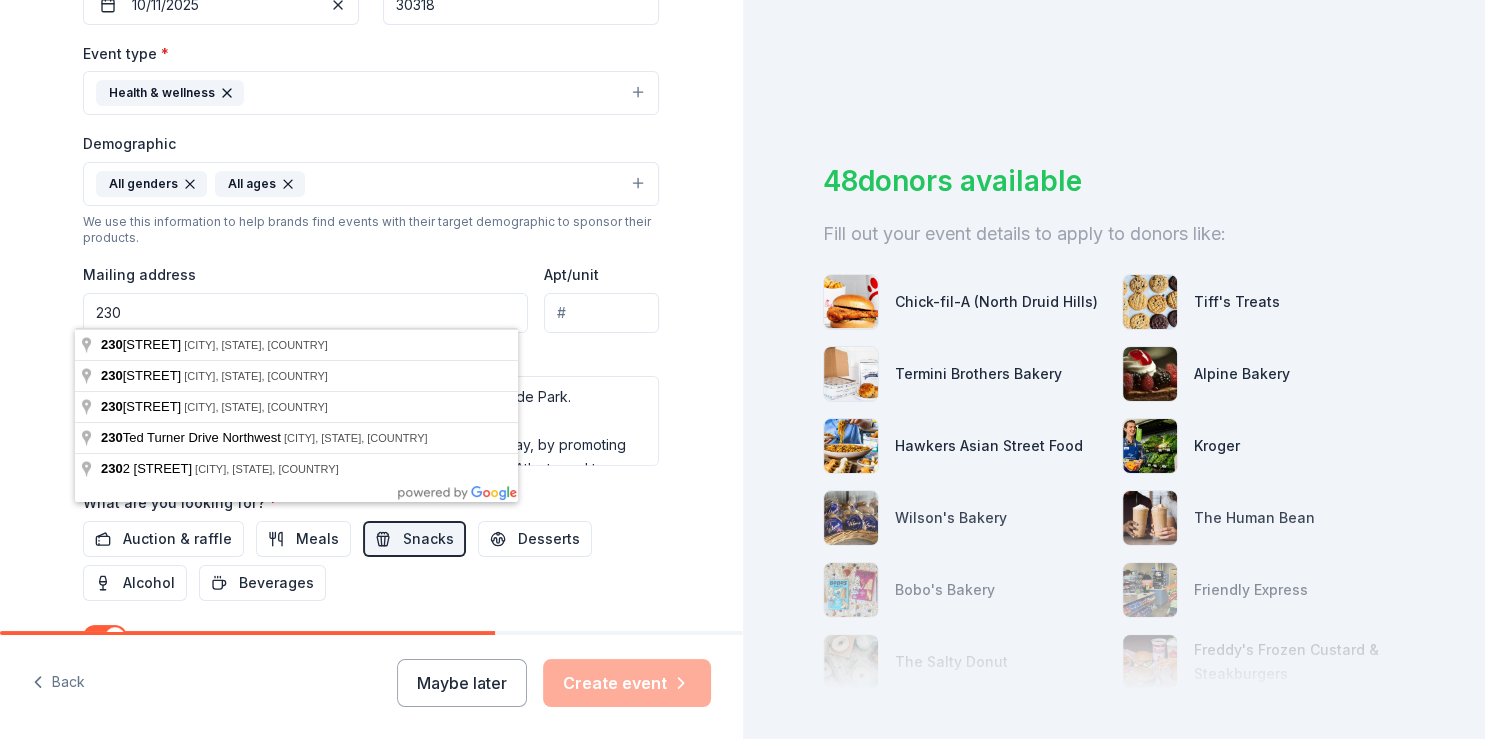 type on "30312" 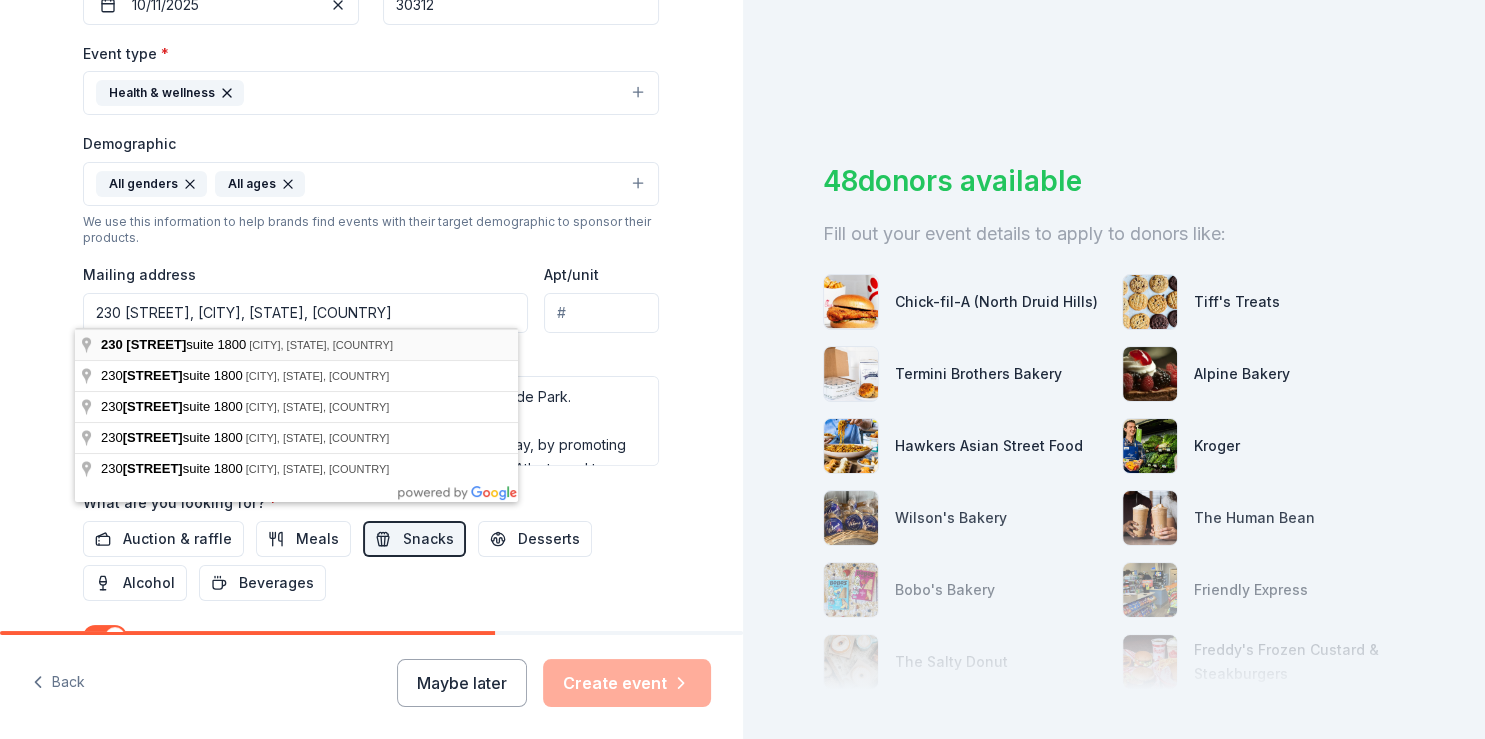type on "230 [STREET], [CITY], [STATE], [ZIP]" 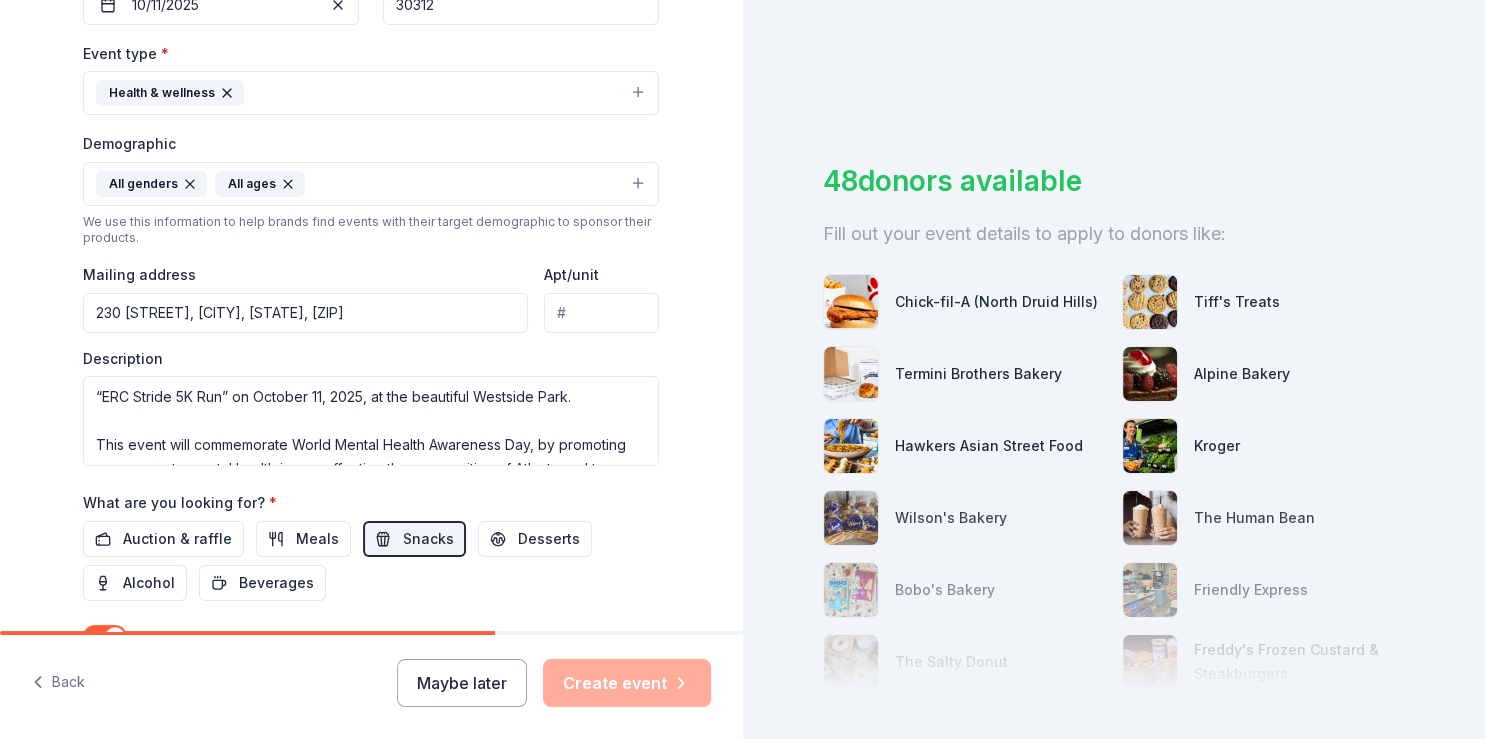 click on "Apt/unit" at bounding box center (601, 313) 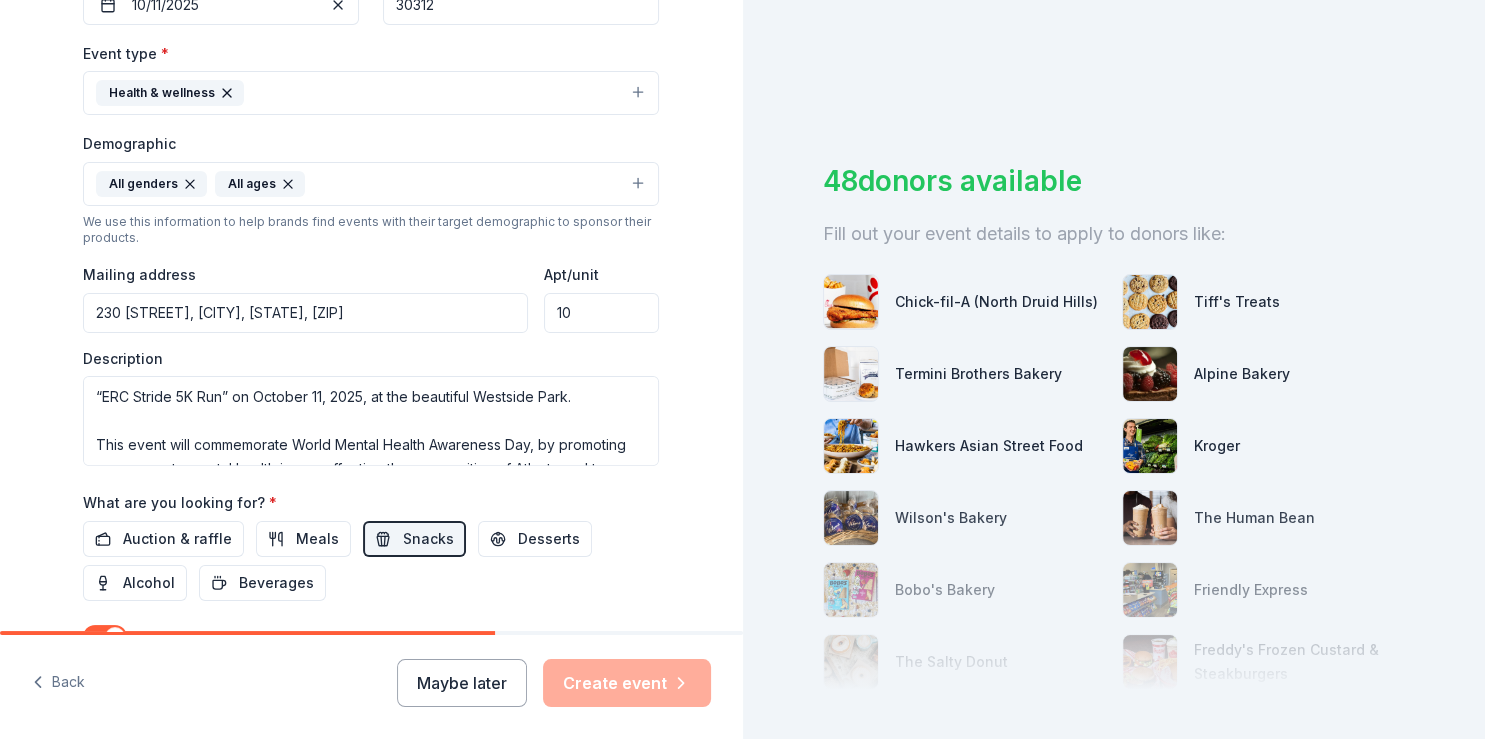 type on "1" 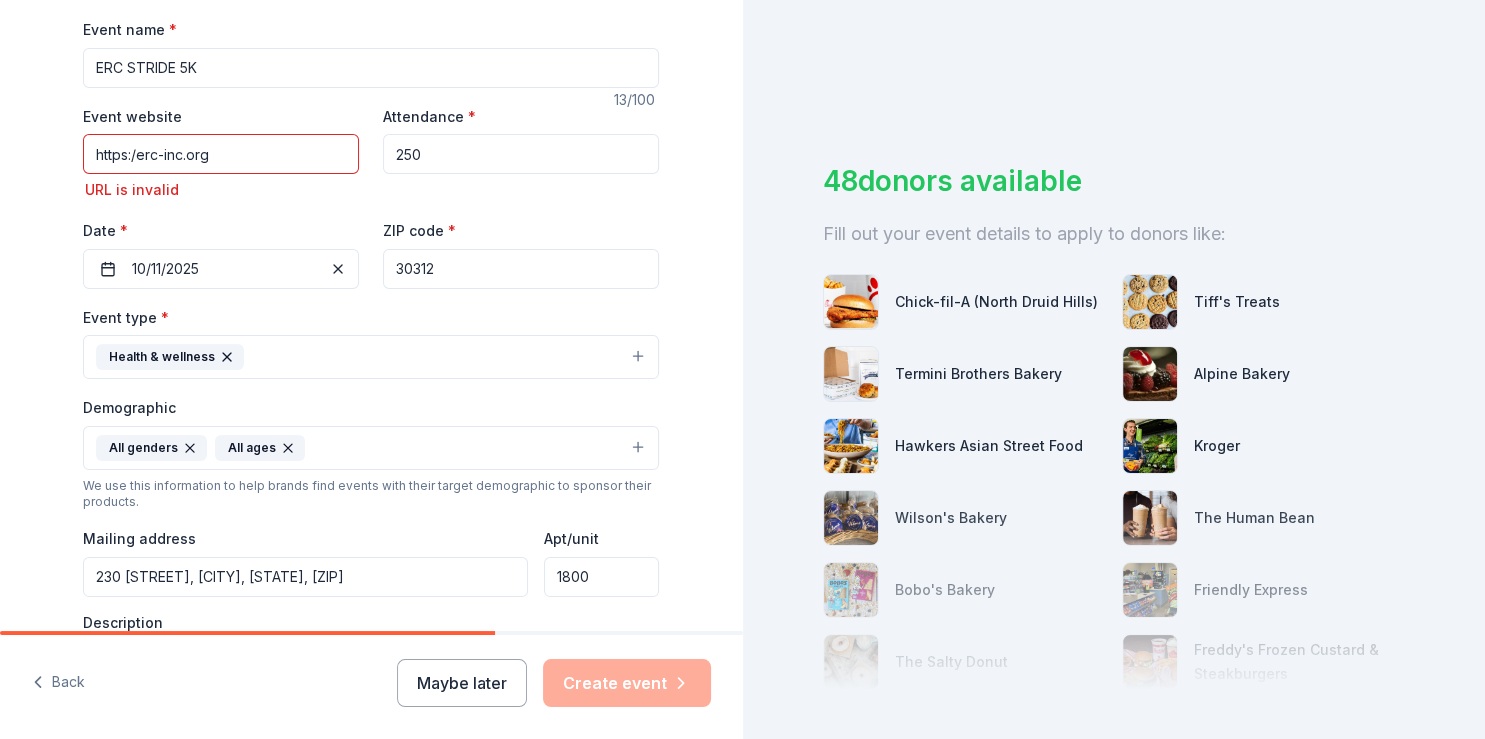 scroll, scrollTop: 293, scrollLeft: 0, axis: vertical 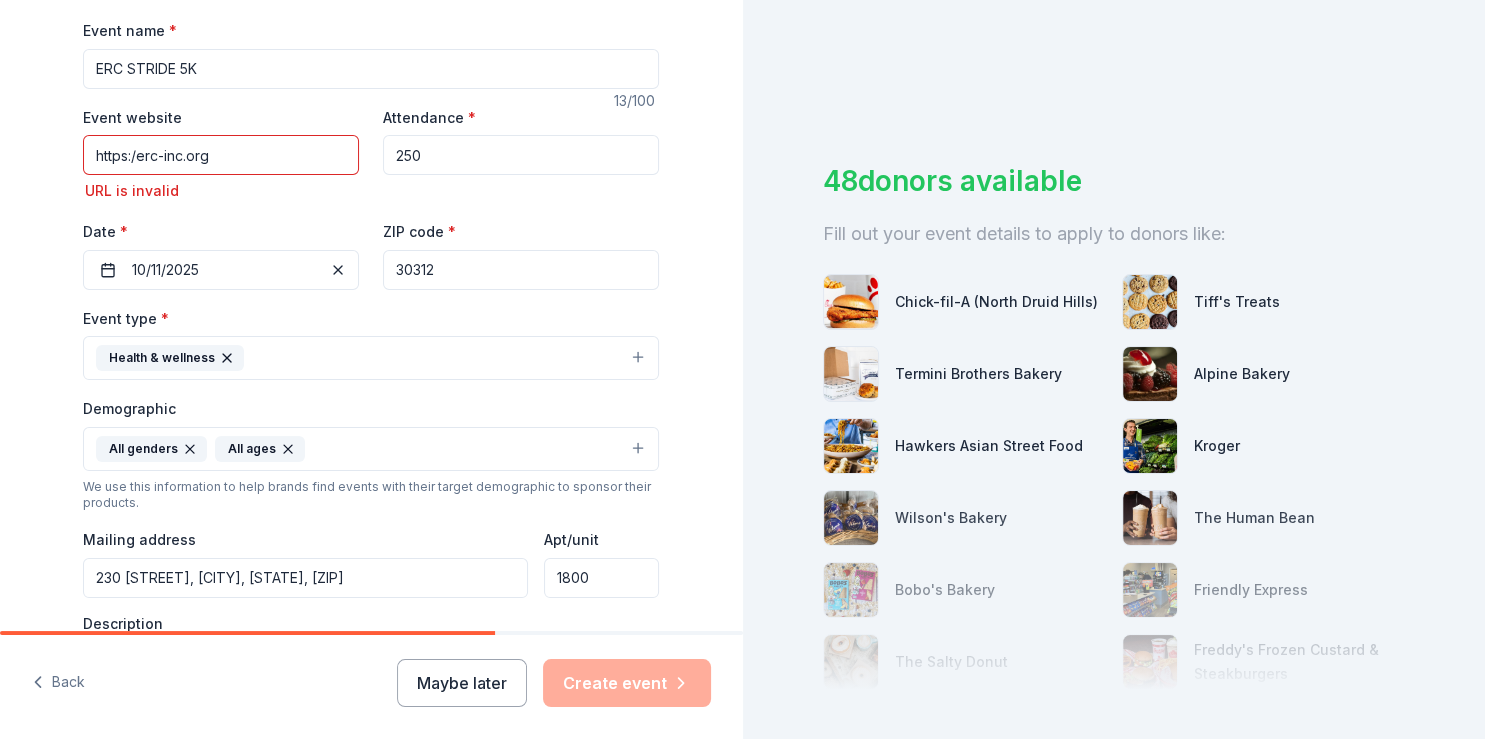 type on "1800" 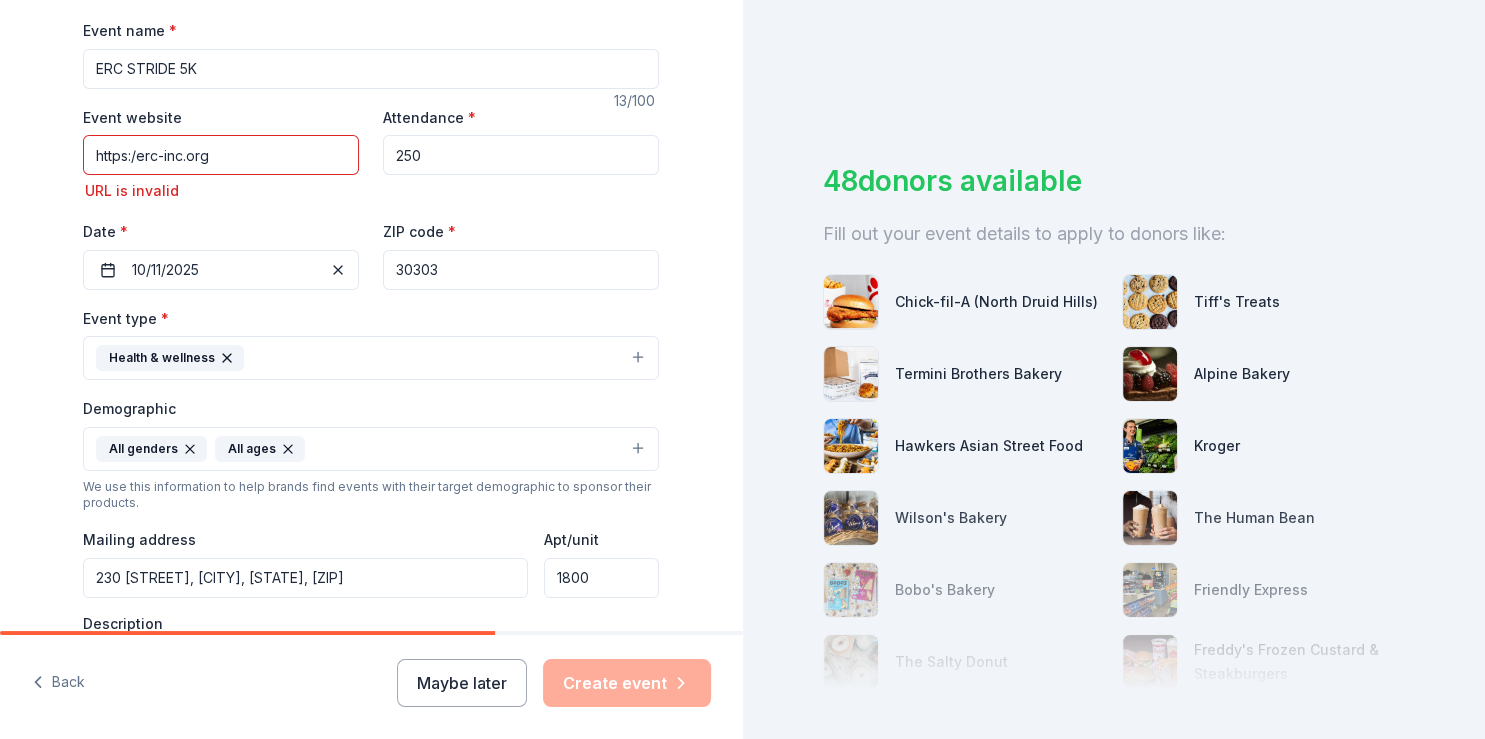 type on "30303" 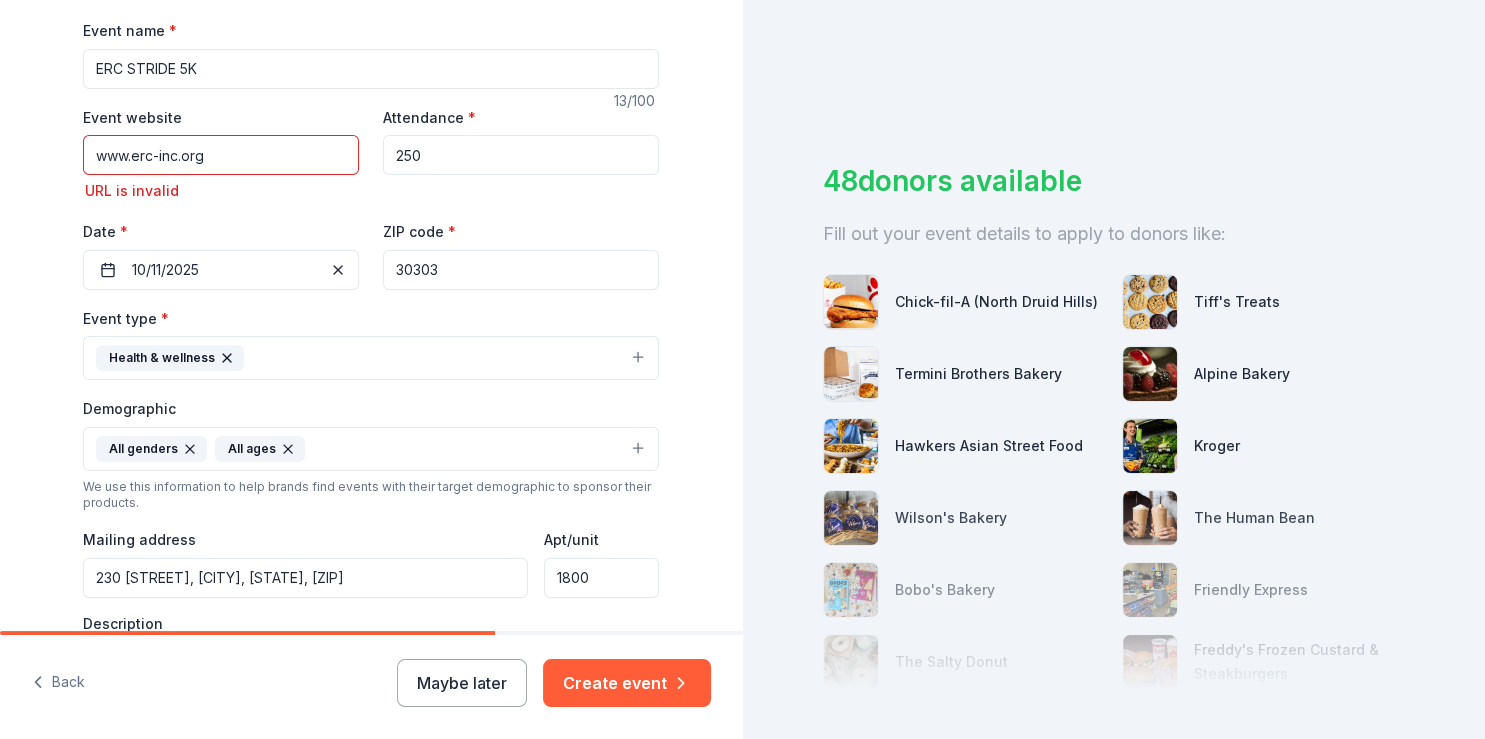 type on "www.erc-inc.org" 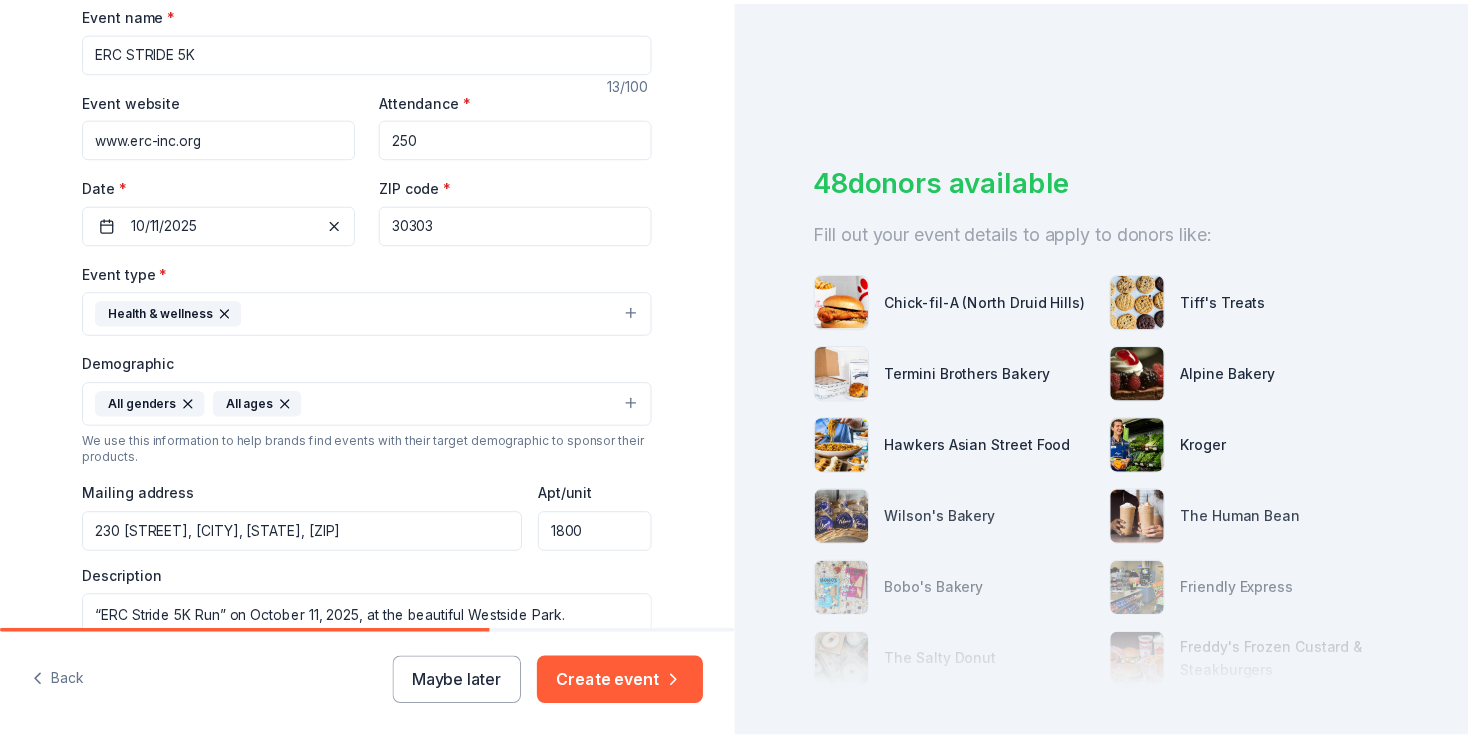 scroll, scrollTop: 699, scrollLeft: 0, axis: vertical 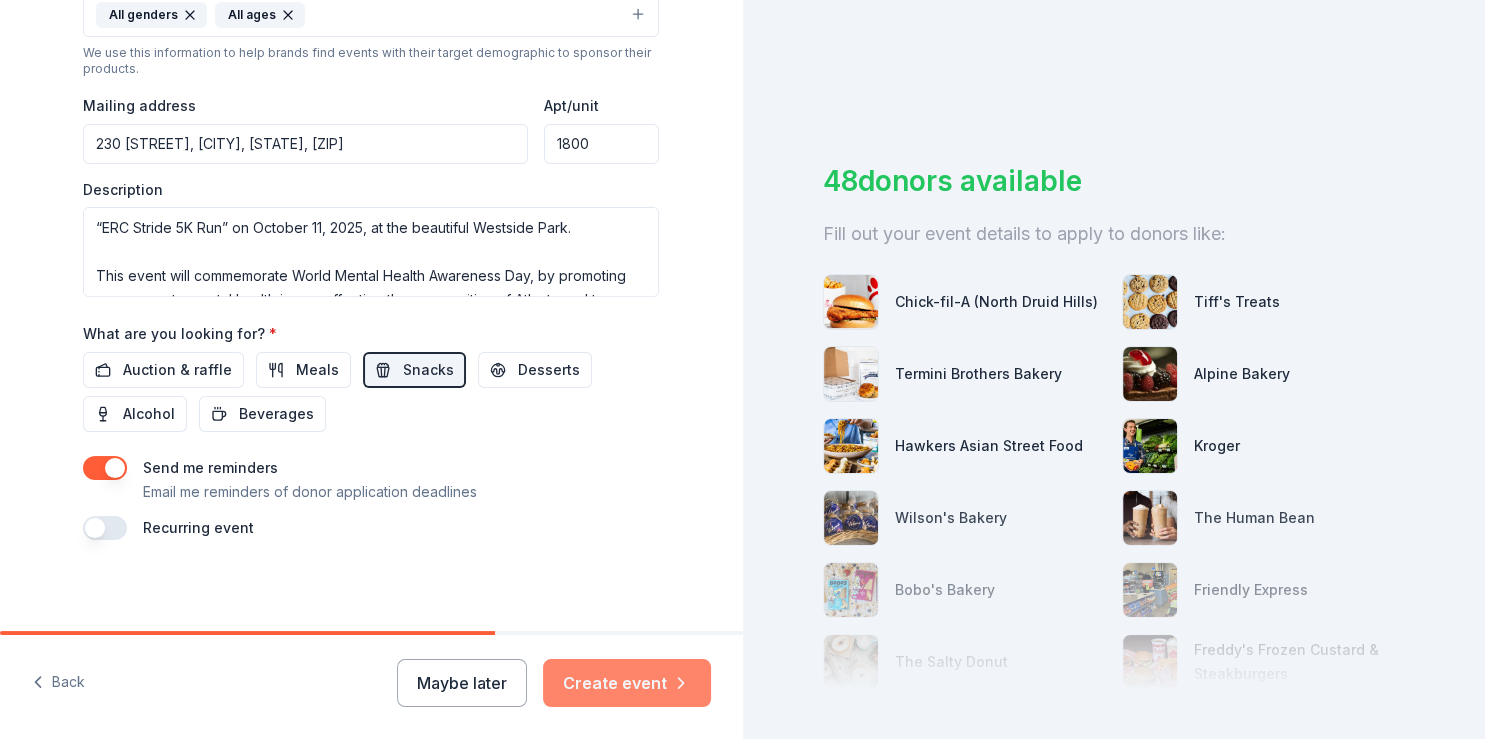 click on "Create event" at bounding box center [627, 683] 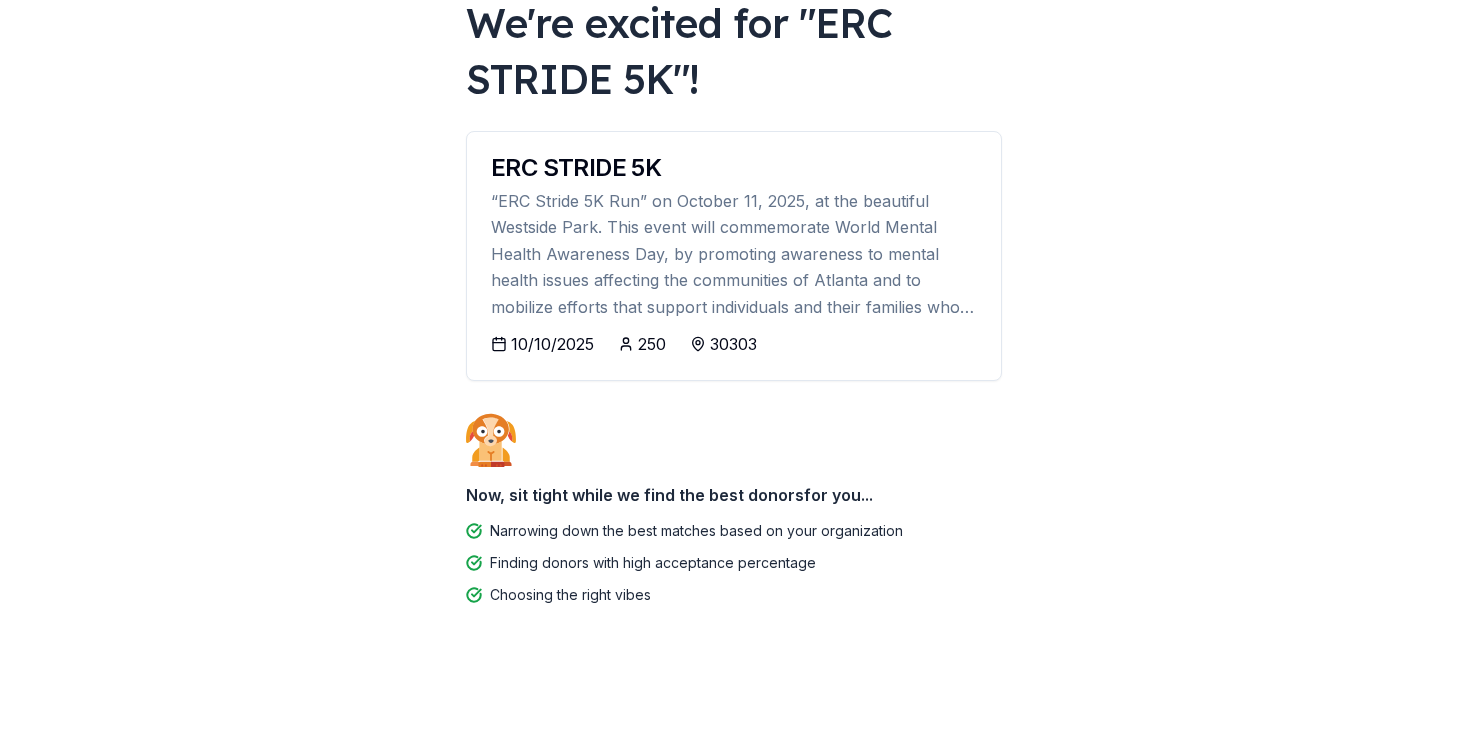 scroll, scrollTop: 131, scrollLeft: 0, axis: vertical 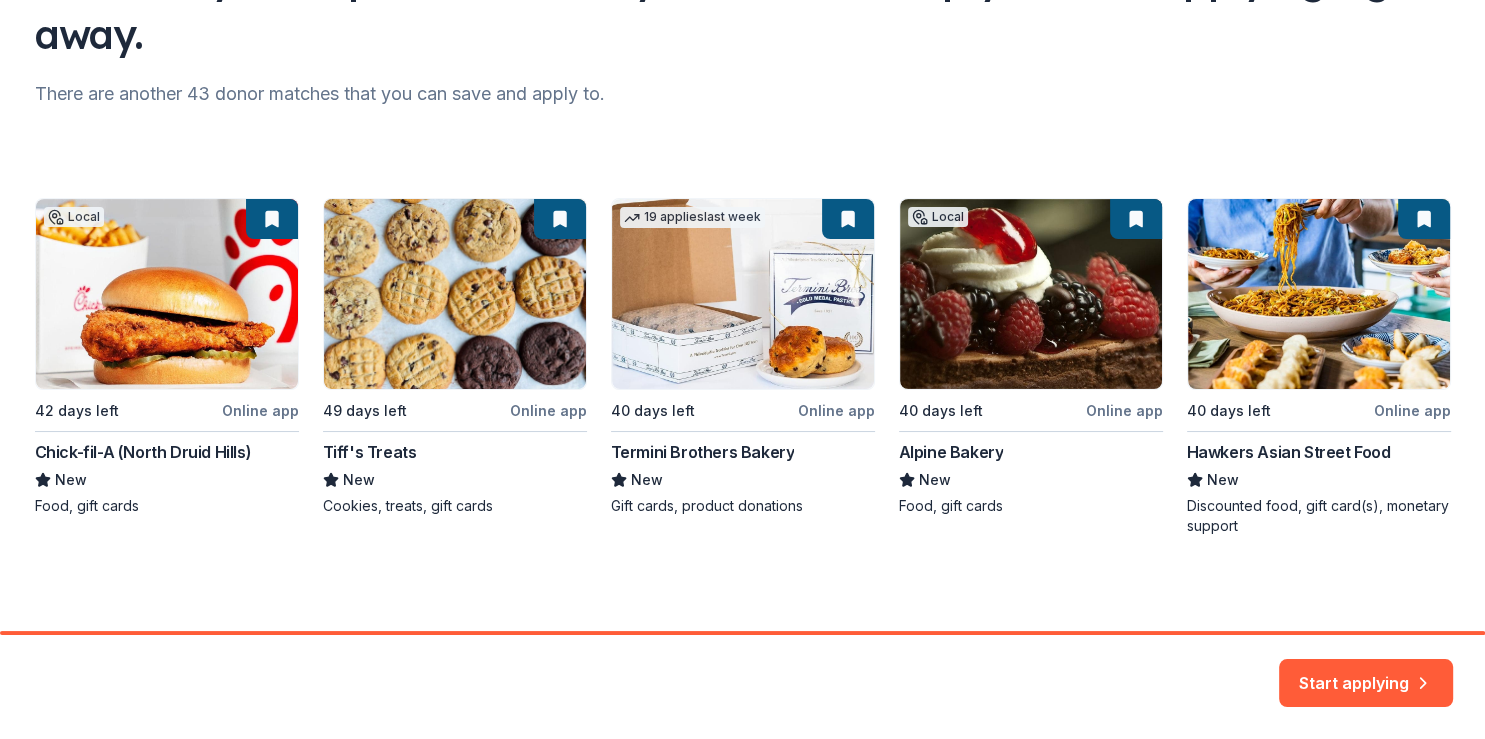 click on "Local 42 days left Online app Chick-fil-A (North Druid Hills) New Food, gift cards 49 days left Online app Tiff's Treats New Cookies, treats, gift cards 19 applies last week 40 days left Online app Termini Brothers Bakery New Gift cards, product donations Local 40 days left Online app Alpine Bakery New Food, gift cards 40 days left Online app Hawkers Asian Street Food New Discounted food, gift card(s), monetary support" at bounding box center [743, 367] 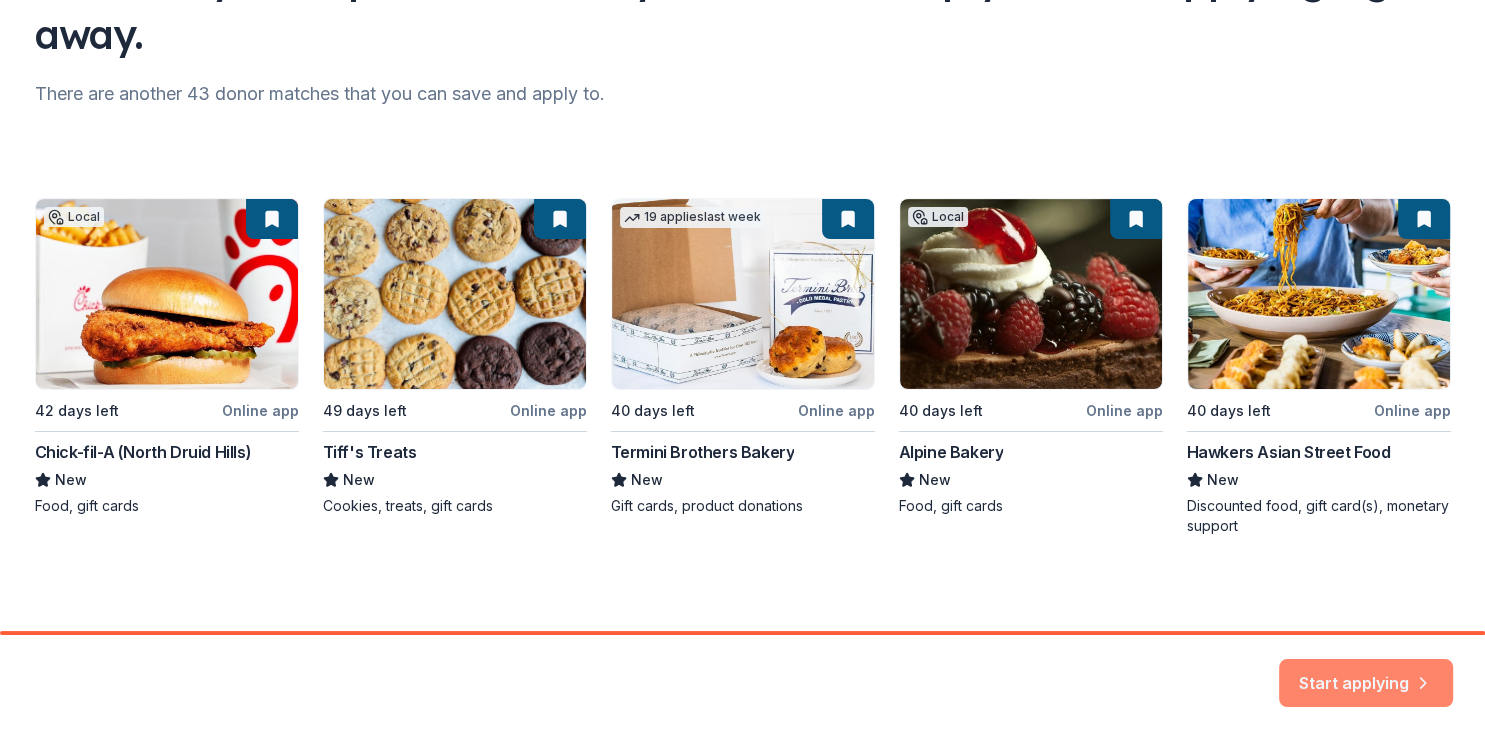 click on "Start applying" at bounding box center (1366, 671) 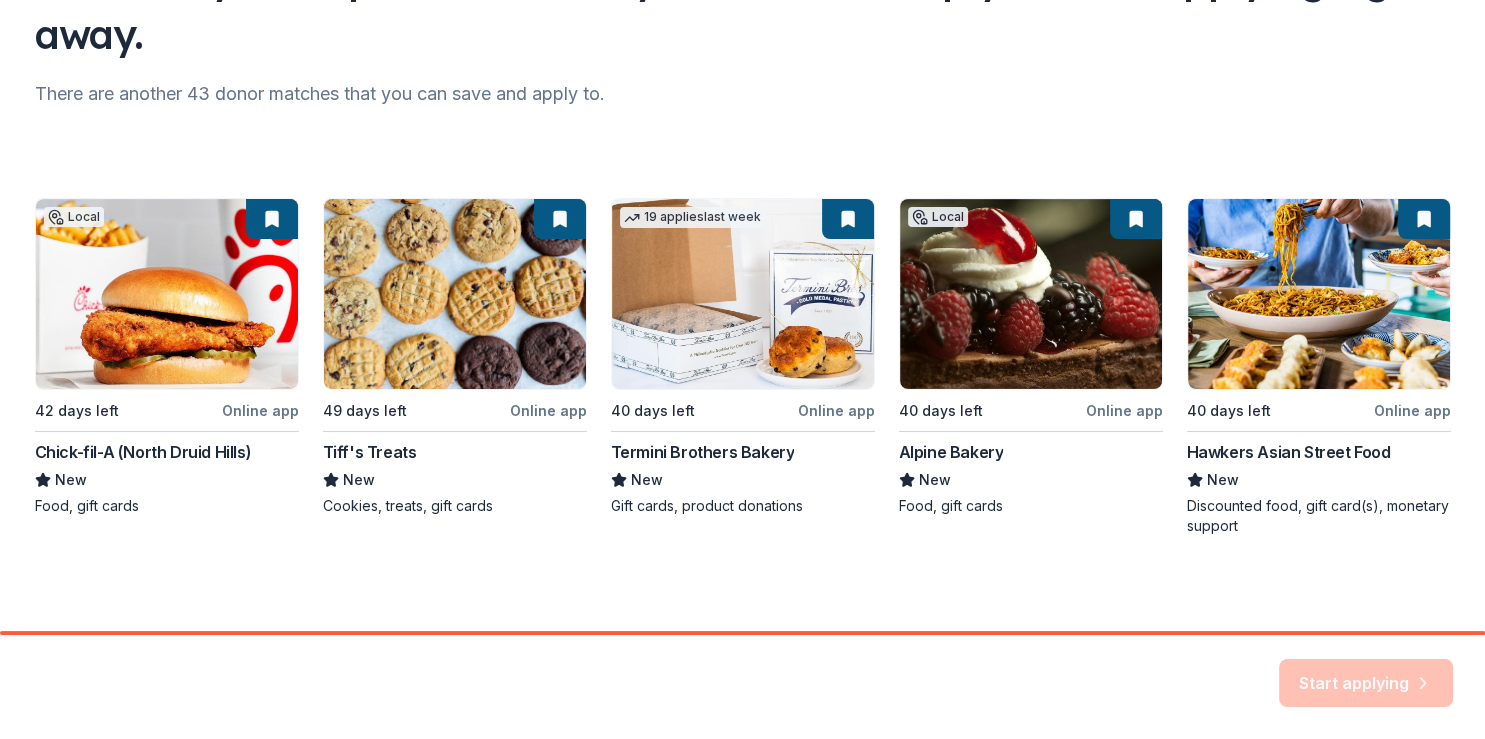 click on "Start applying" at bounding box center [1366, 683] 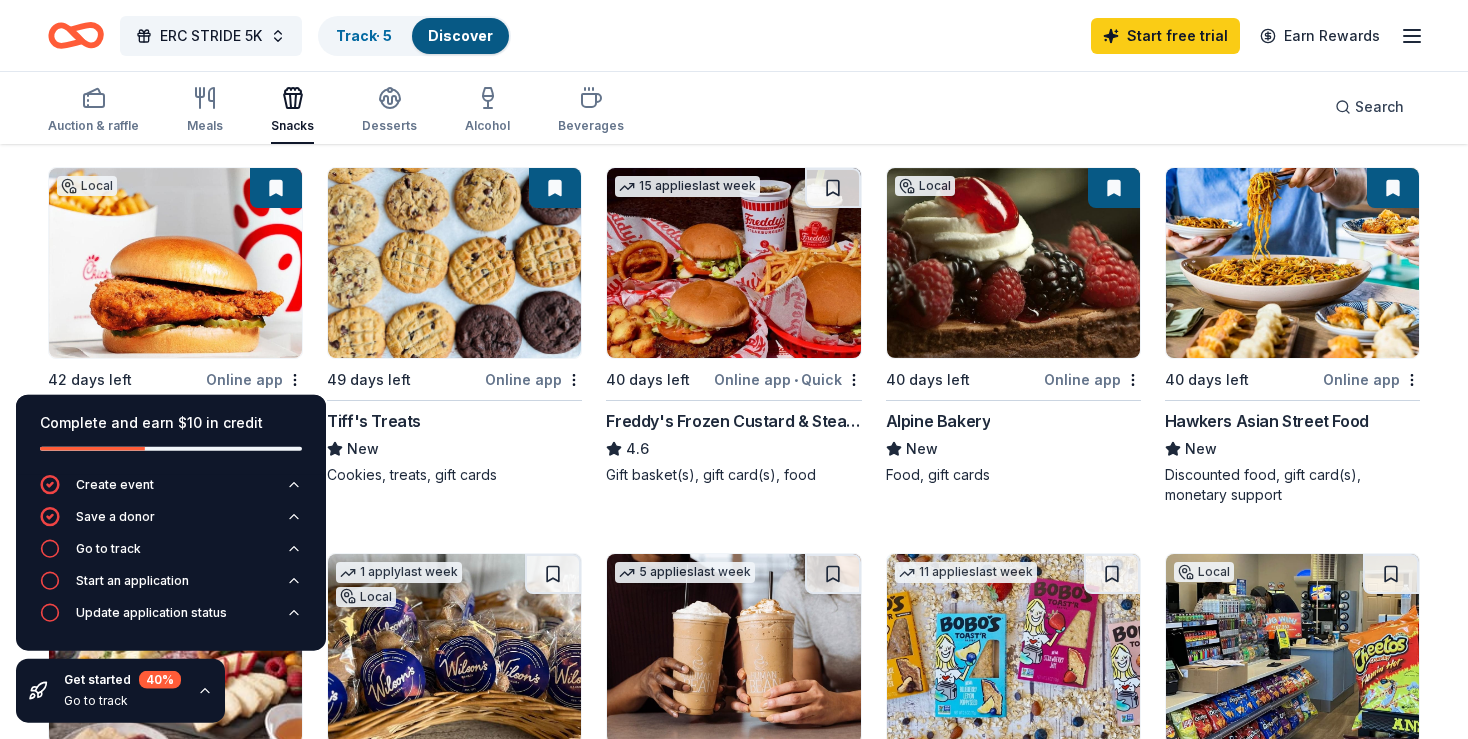 scroll, scrollTop: 165, scrollLeft: 0, axis: vertical 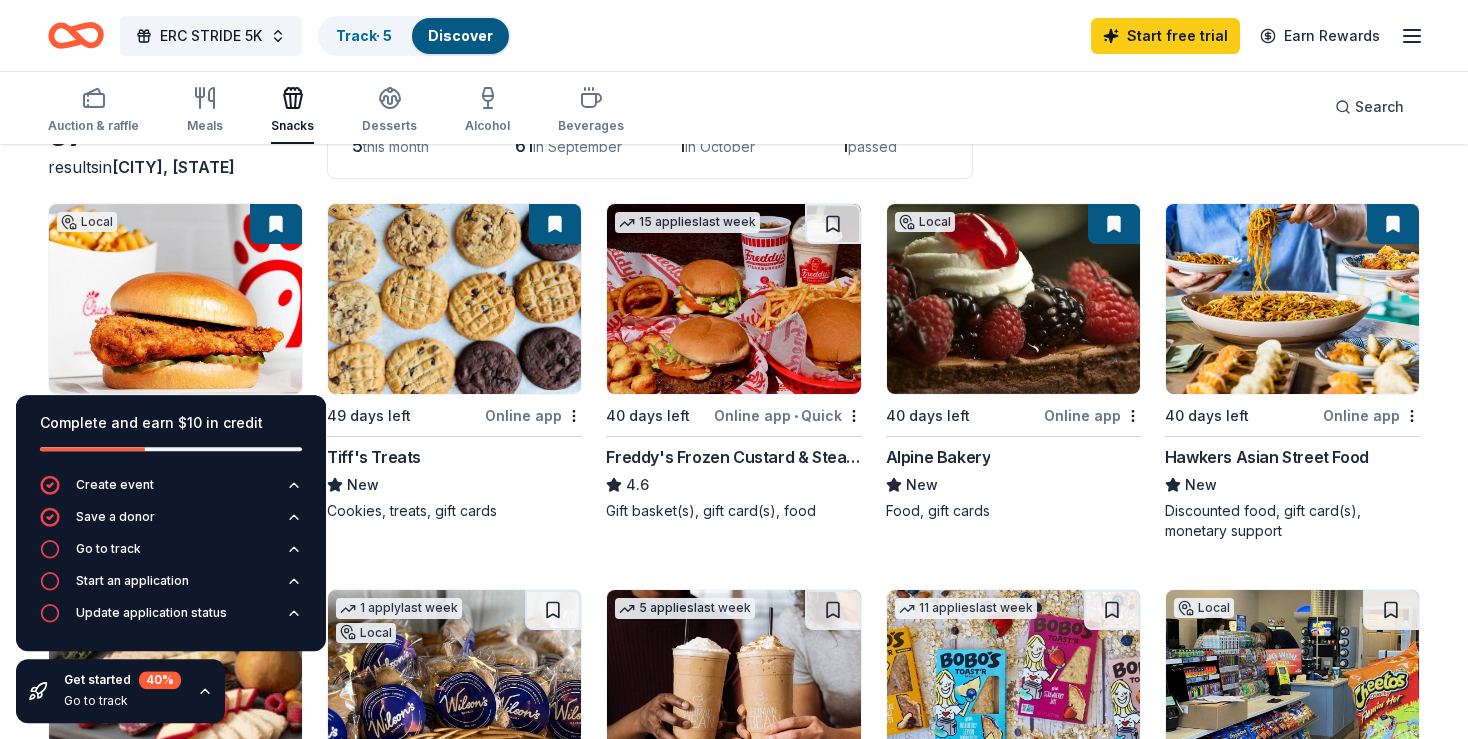 click at bounding box center [454, 299] 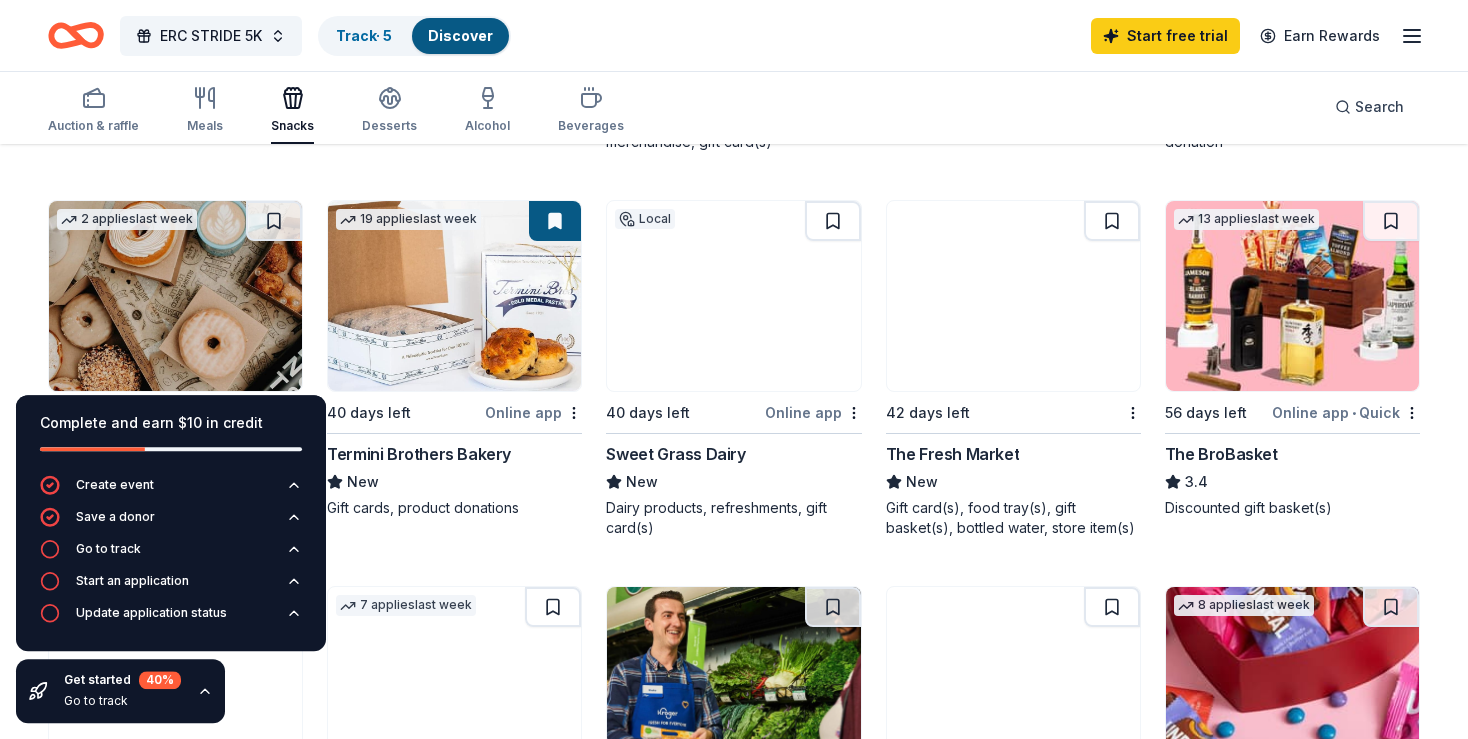 scroll, scrollTop: 968, scrollLeft: 0, axis: vertical 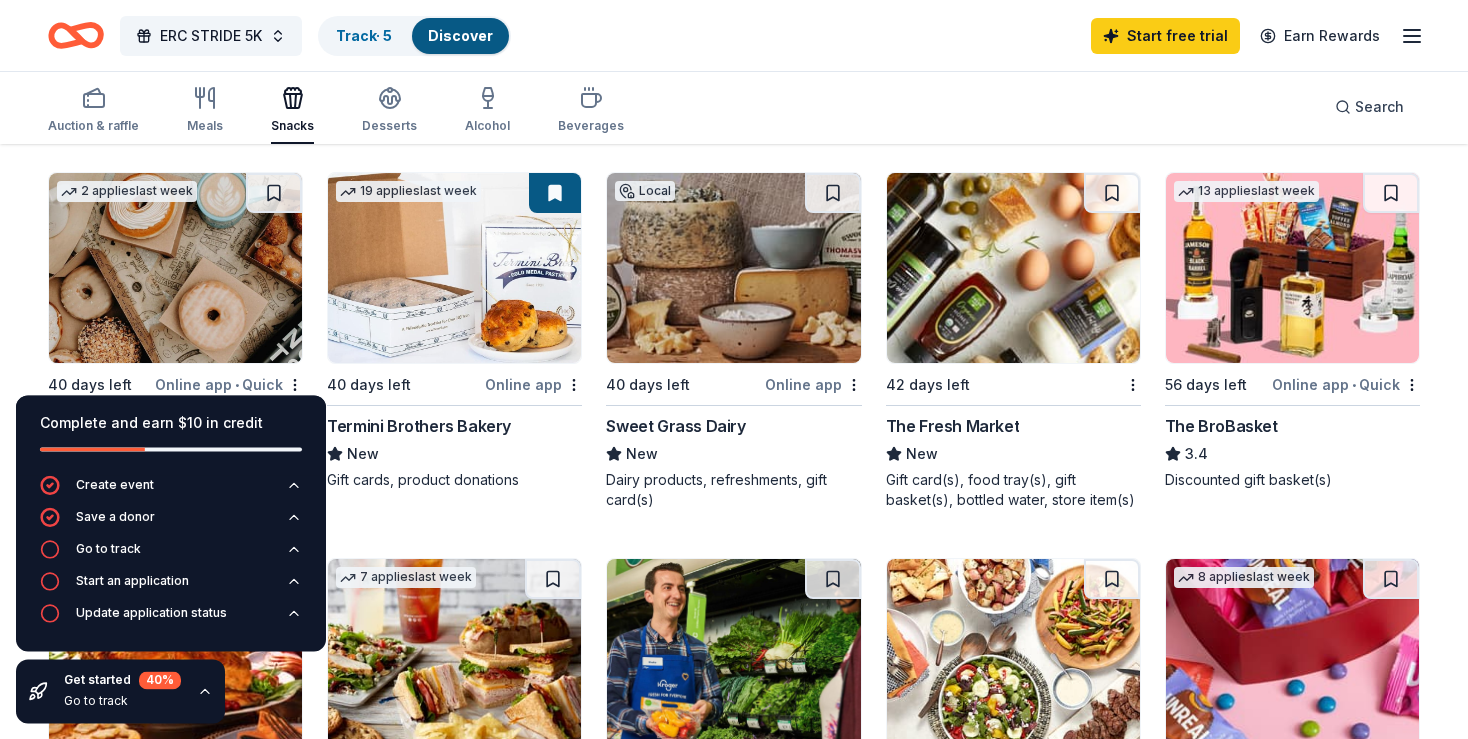 click at bounding box center [175, 268] 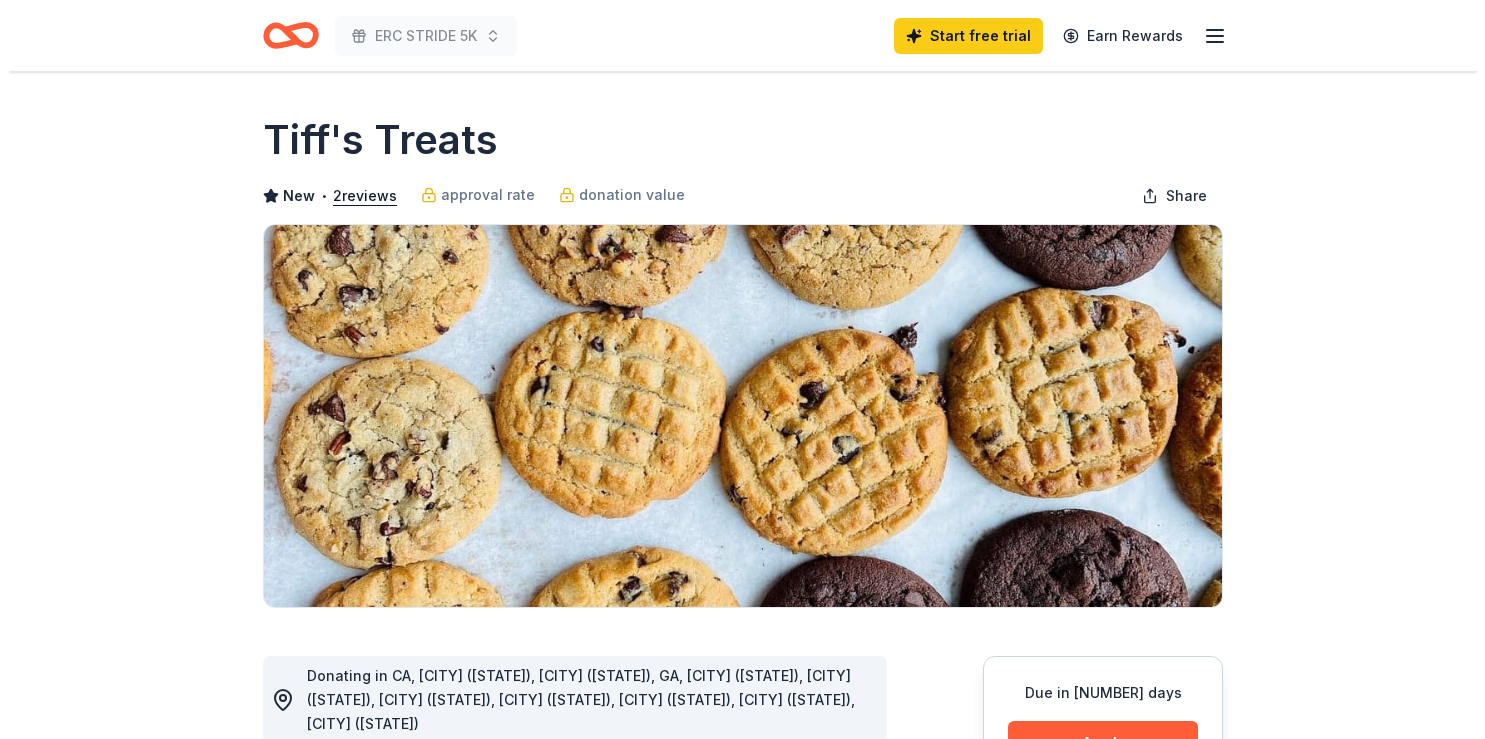 scroll, scrollTop: 404, scrollLeft: 0, axis: vertical 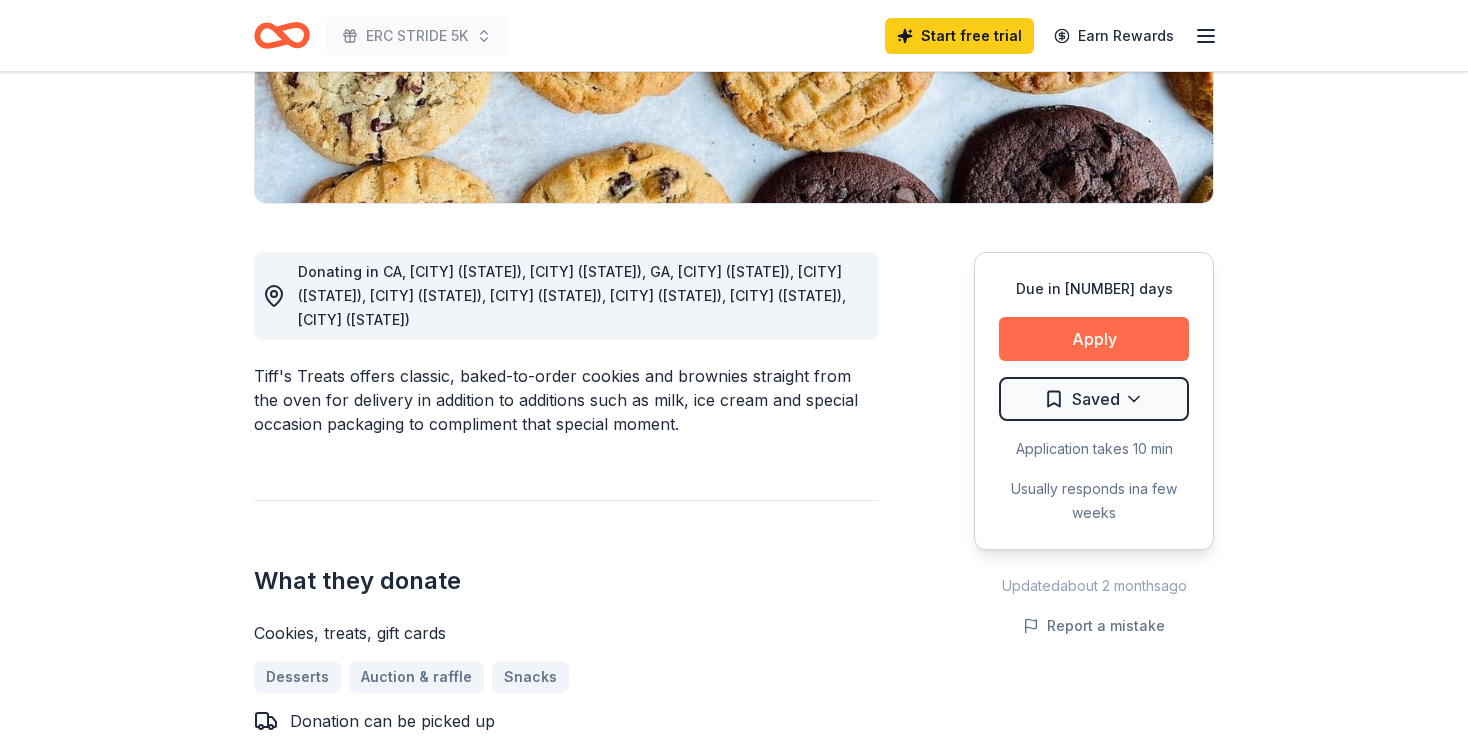 click on "Apply" at bounding box center (1094, 339) 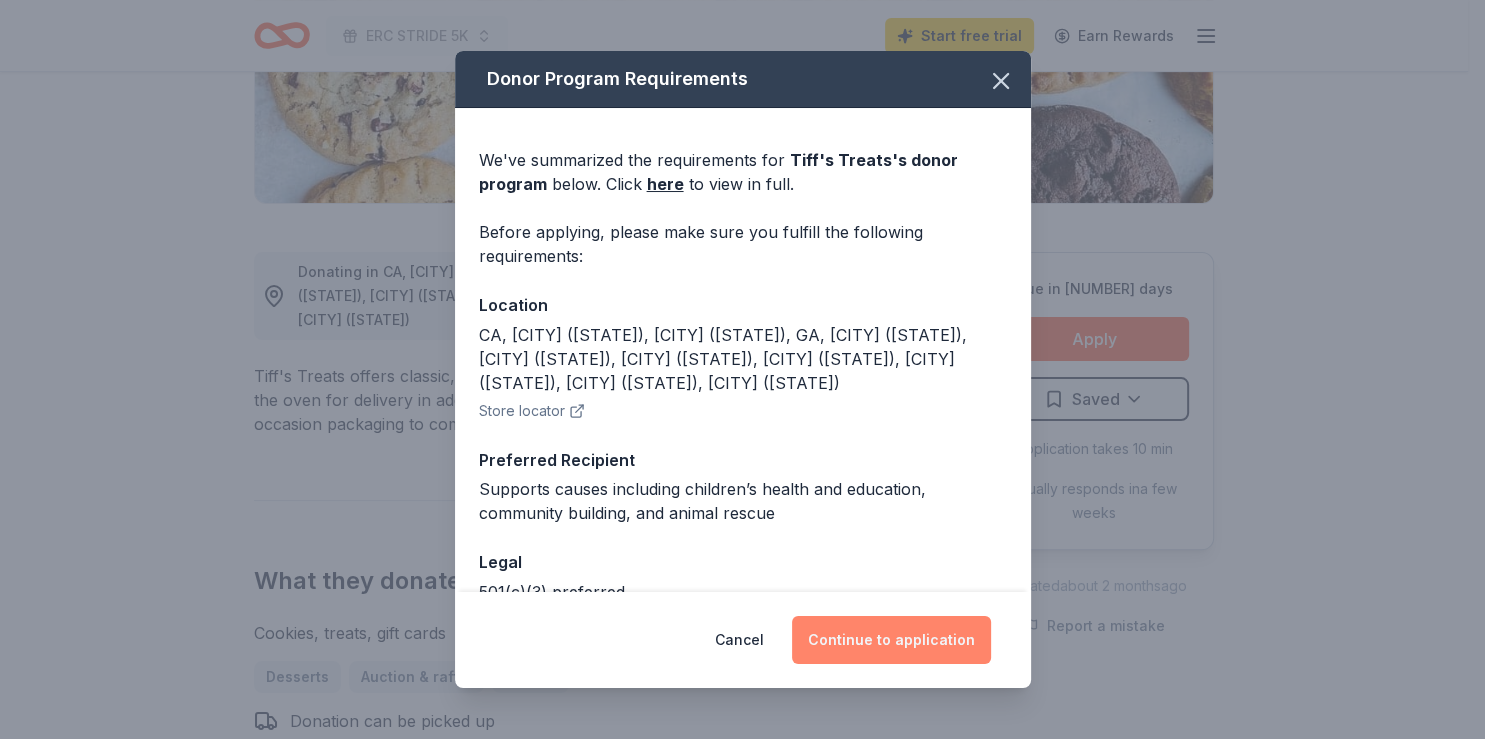 click on "Continue to application" at bounding box center [891, 640] 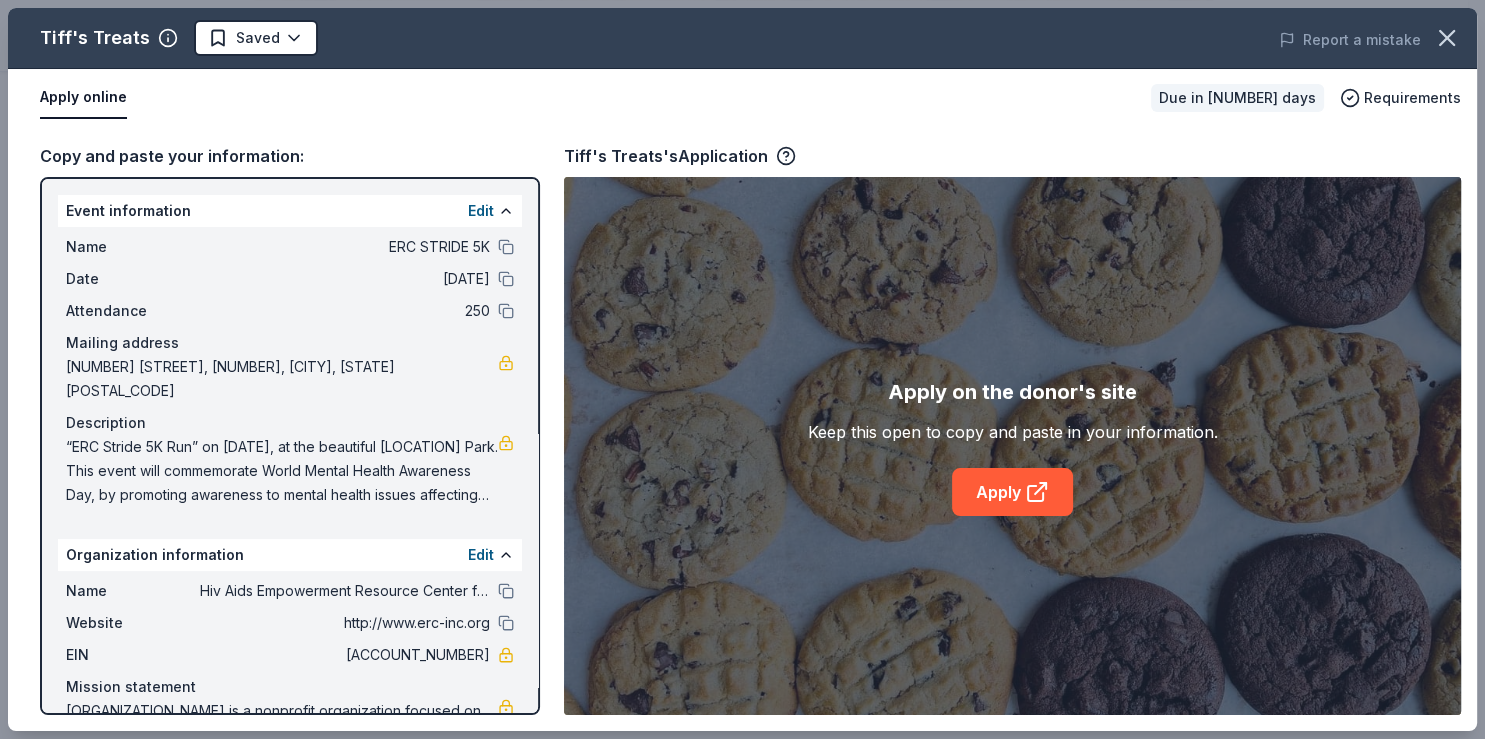 scroll, scrollTop: 56, scrollLeft: 0, axis: vertical 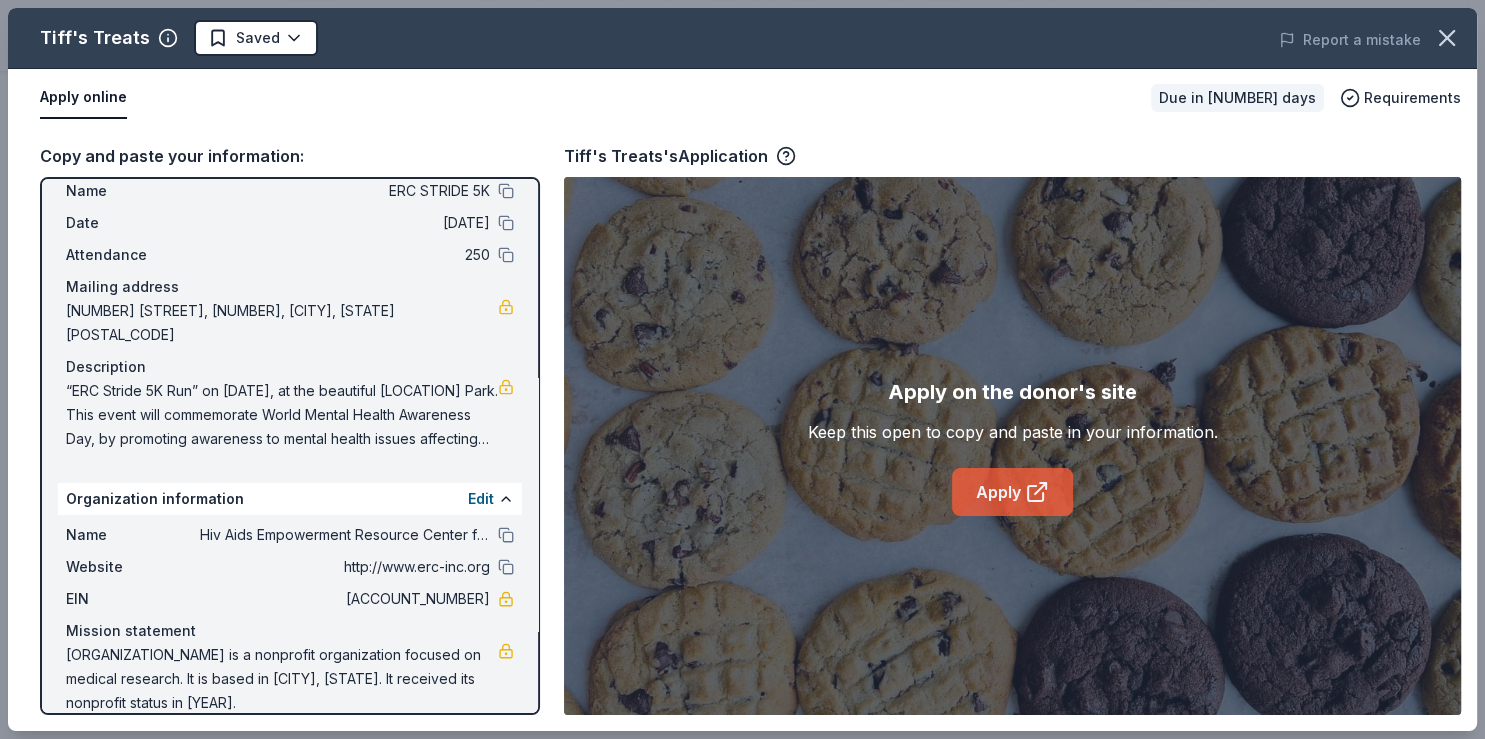 click on "Apply" at bounding box center [1012, 492] 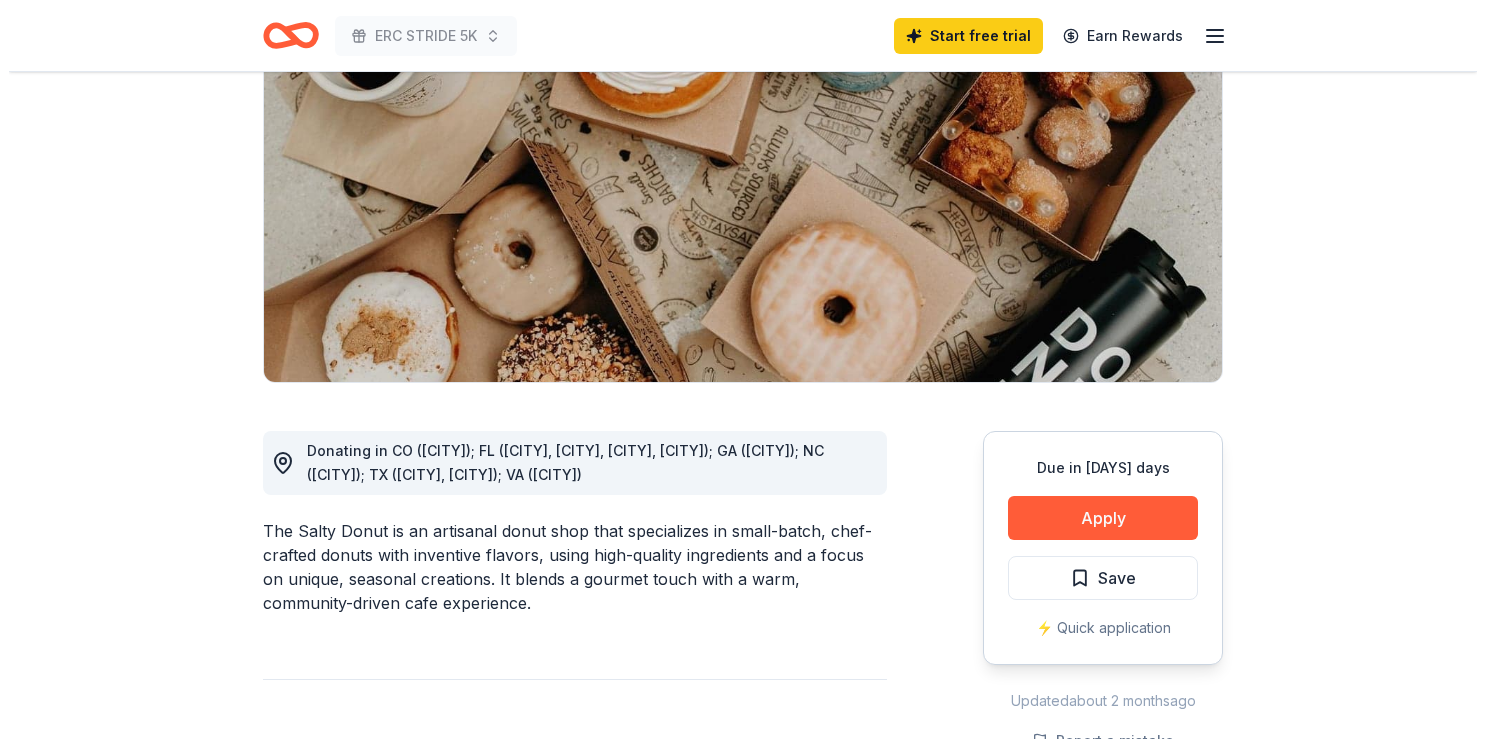 scroll, scrollTop: 230, scrollLeft: 0, axis: vertical 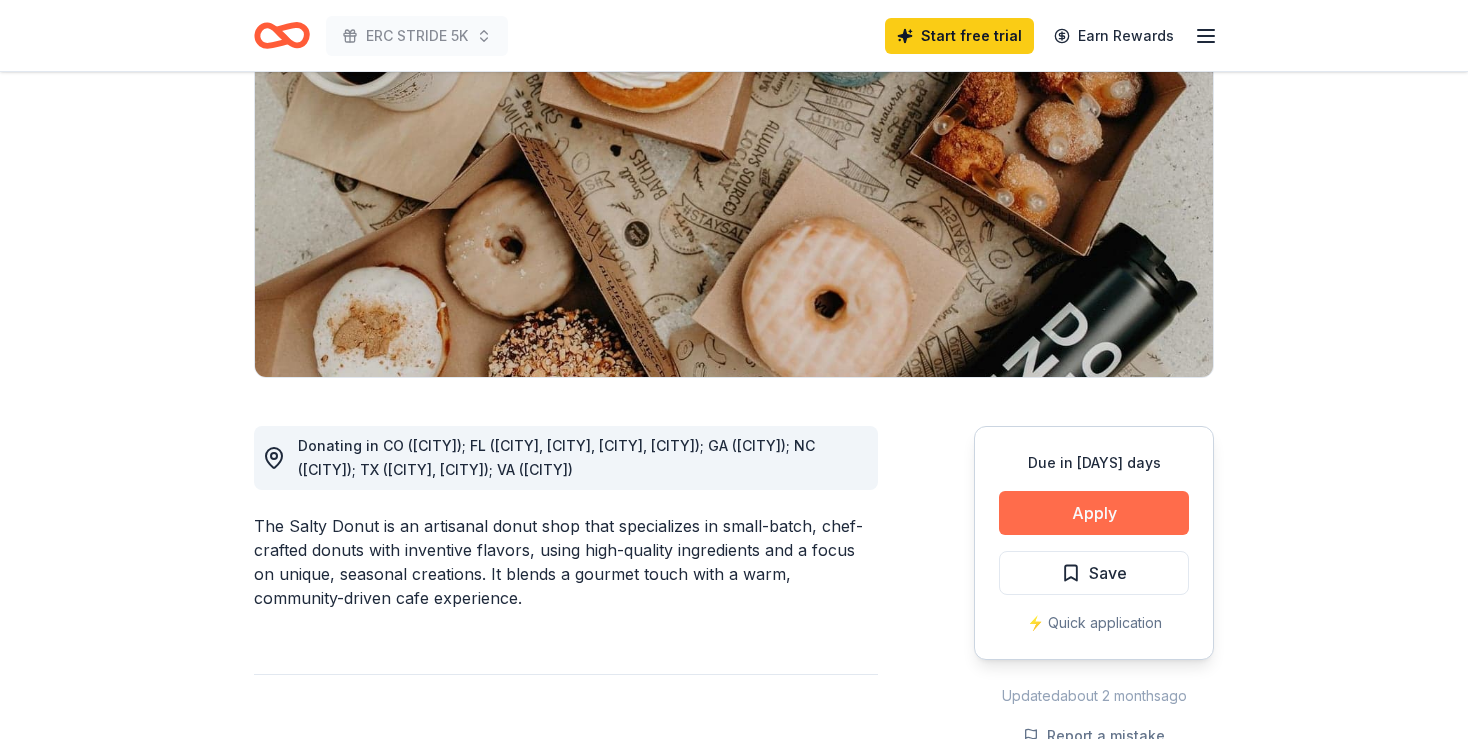 click on "Apply" at bounding box center [1094, 513] 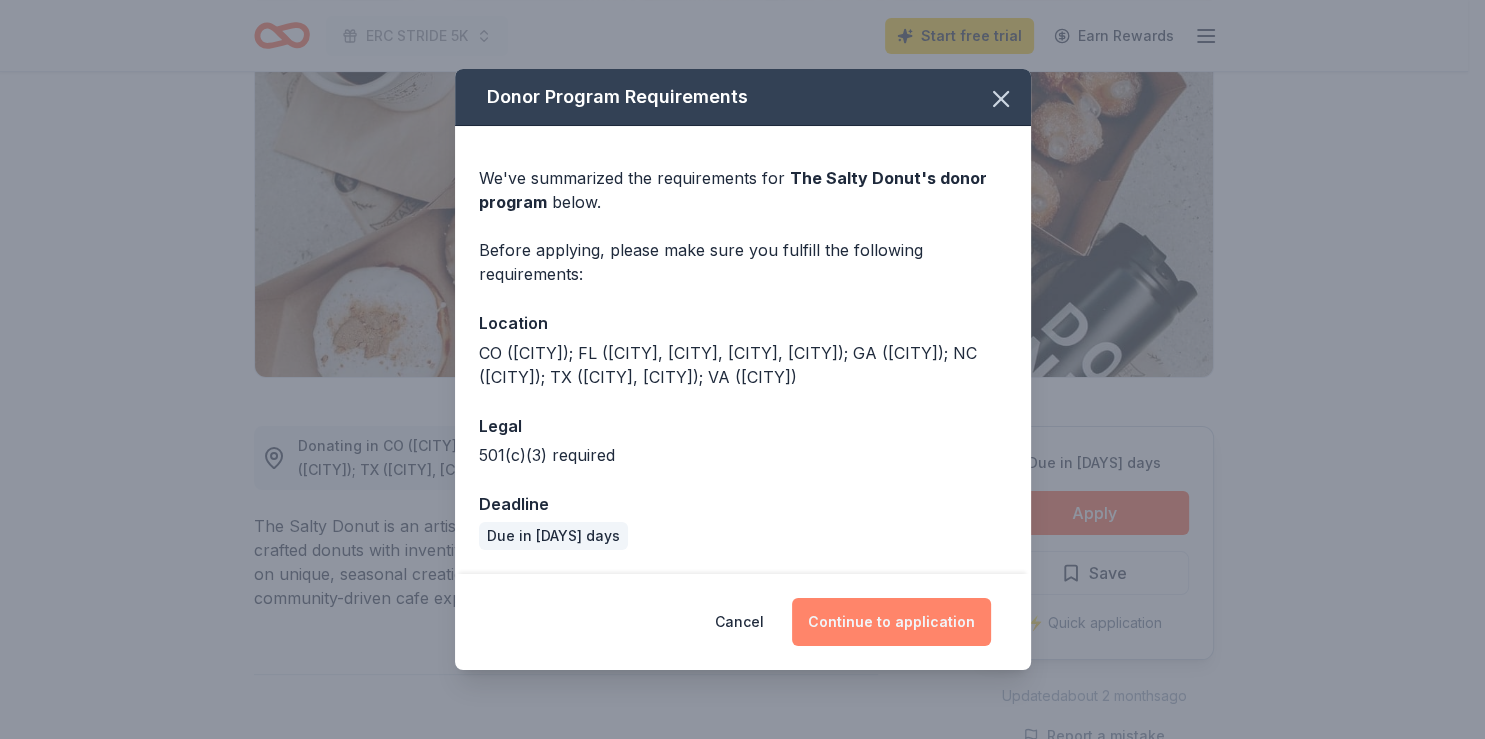 click on "Continue to application" at bounding box center (891, 622) 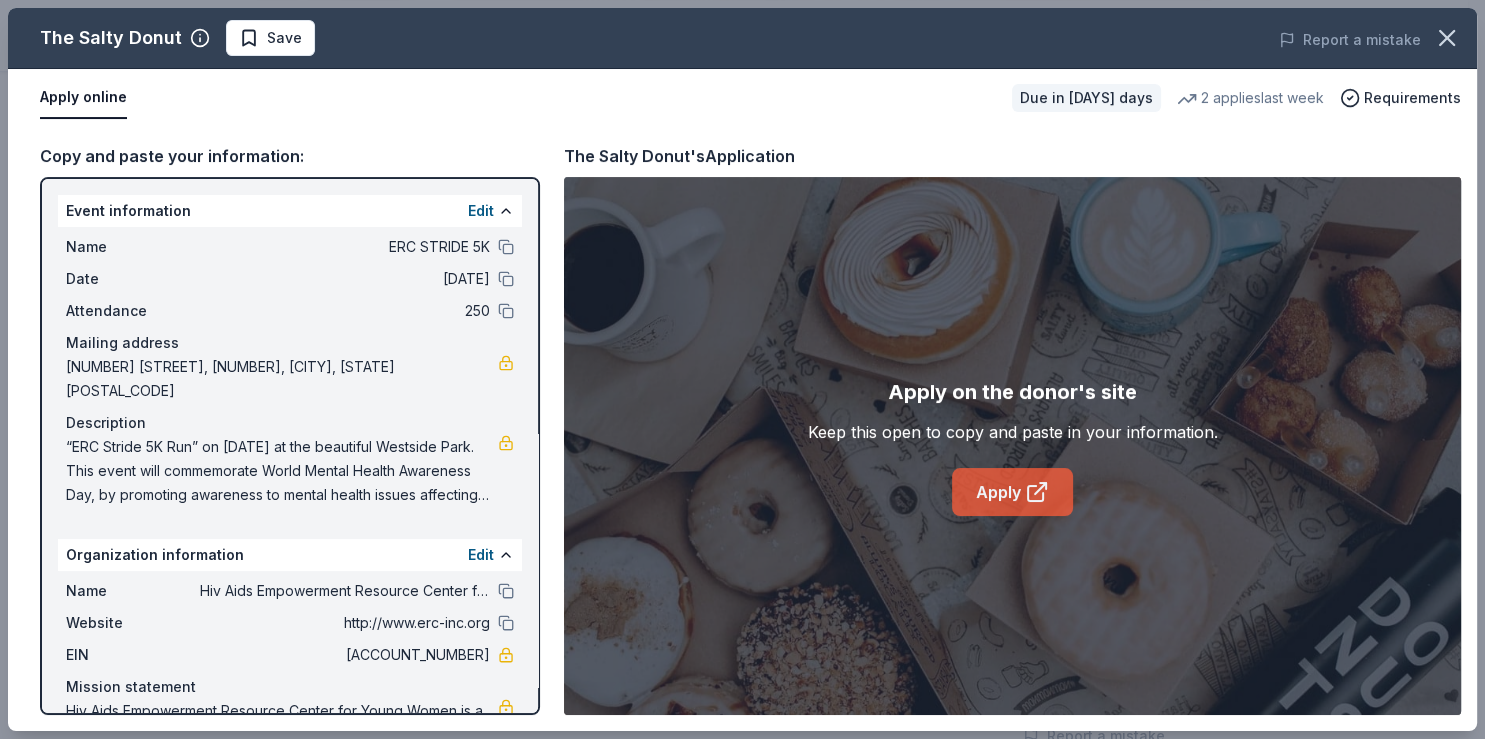 click on "Apply" at bounding box center (1012, 492) 